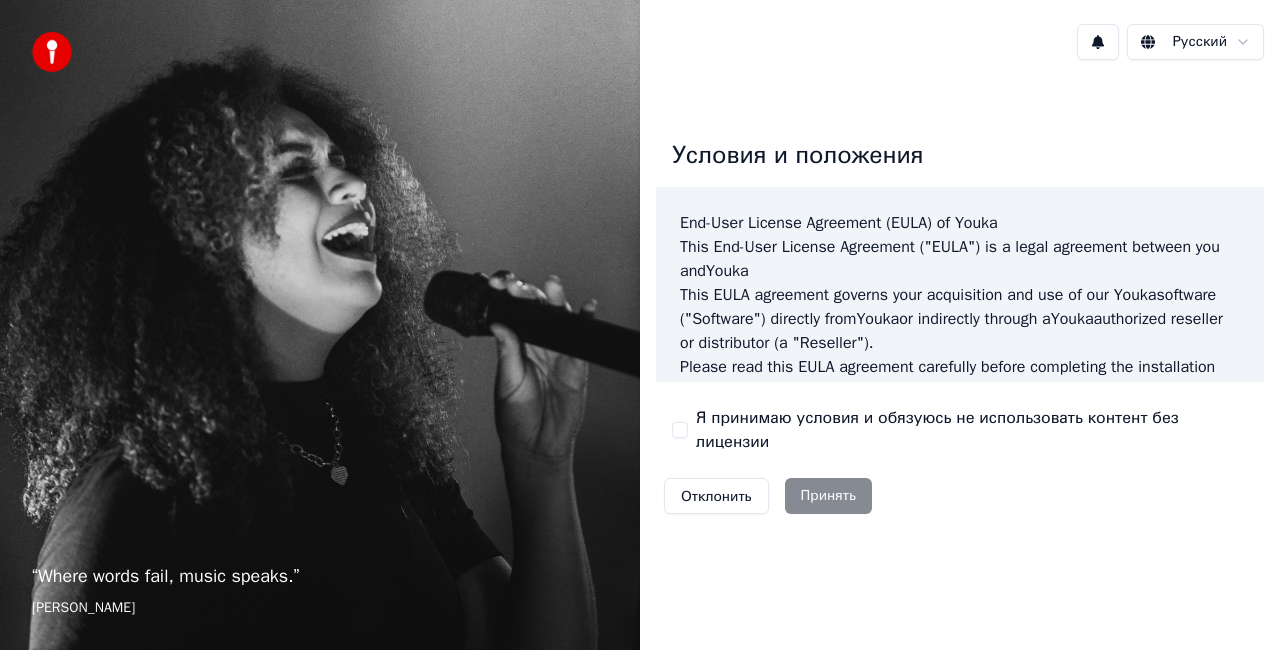 scroll, scrollTop: 0, scrollLeft: 0, axis: both 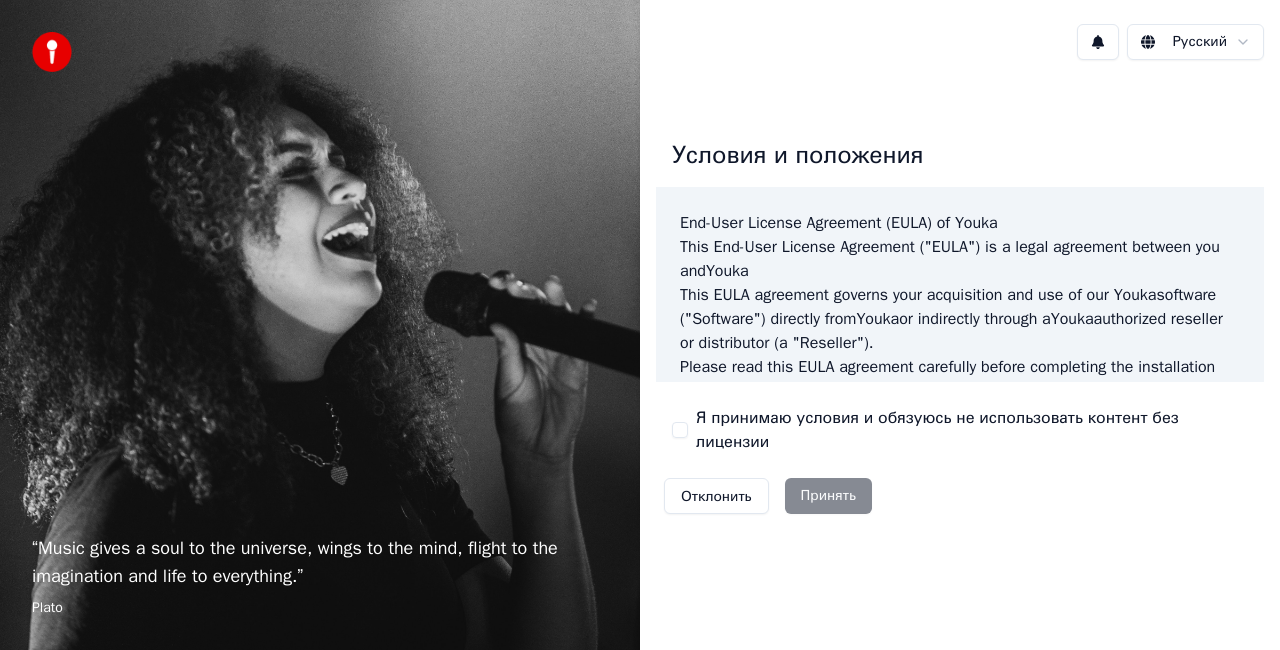 click on "Я принимаю условия и обязуюсь не использовать контент без лицензии" at bounding box center [680, 430] 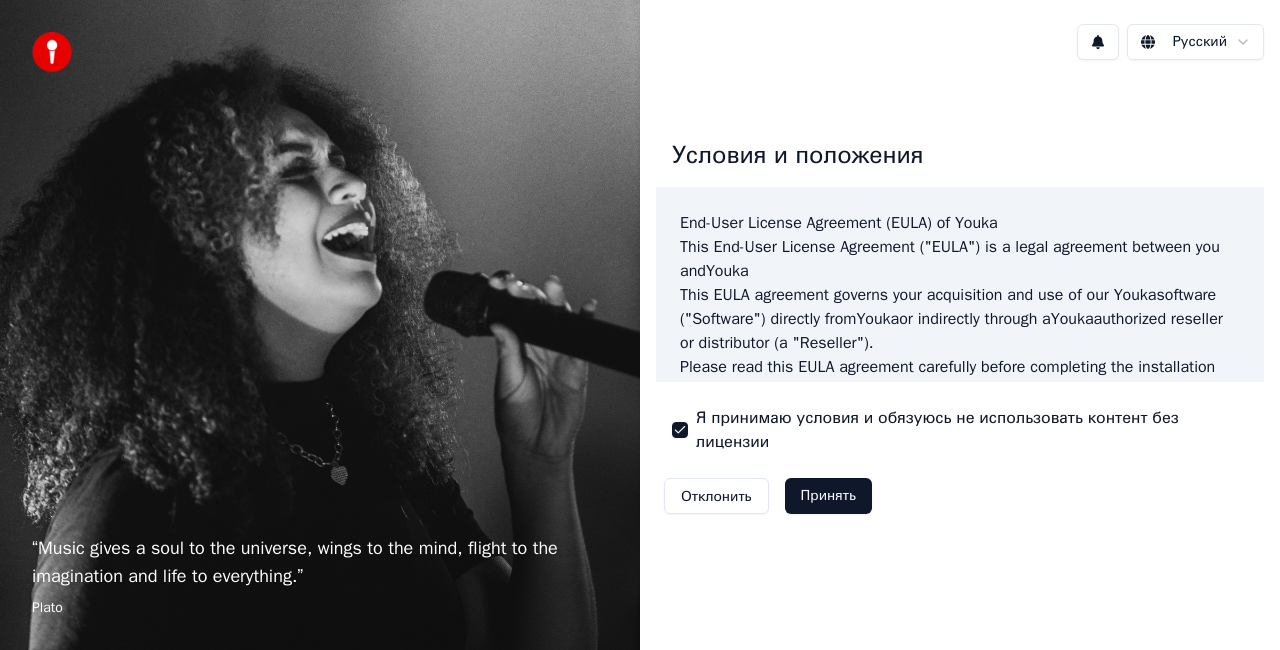 click on "Принять" at bounding box center (828, 496) 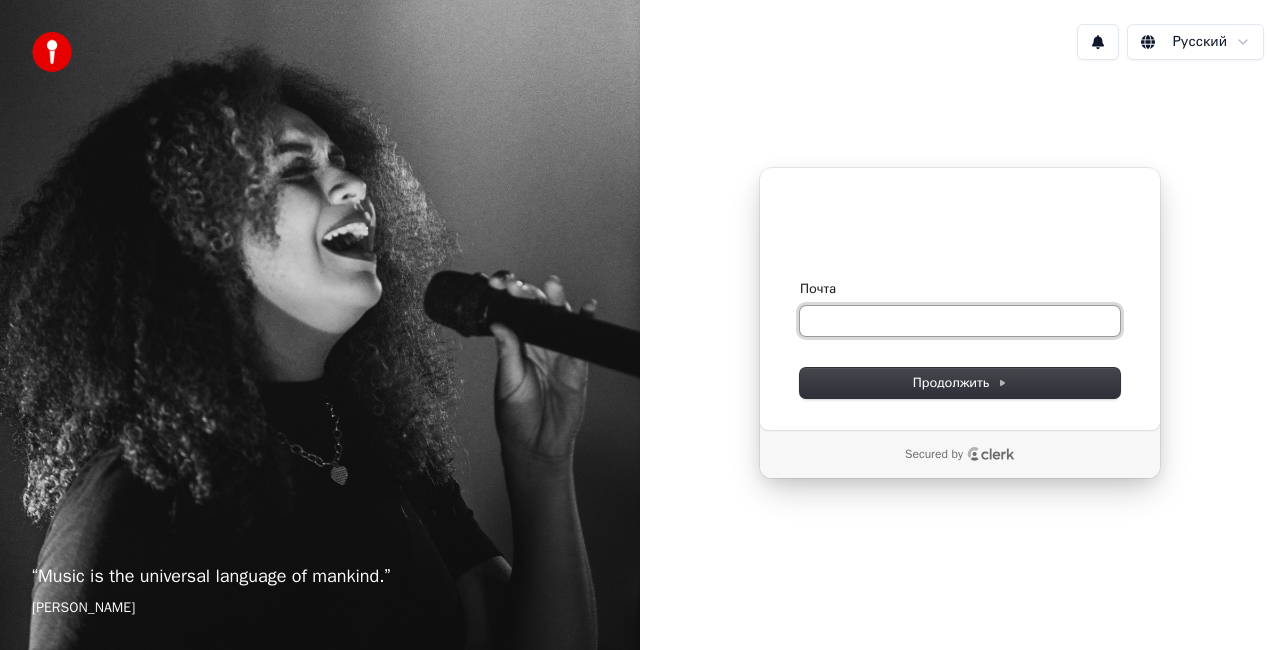click on "Почта" at bounding box center [960, 321] 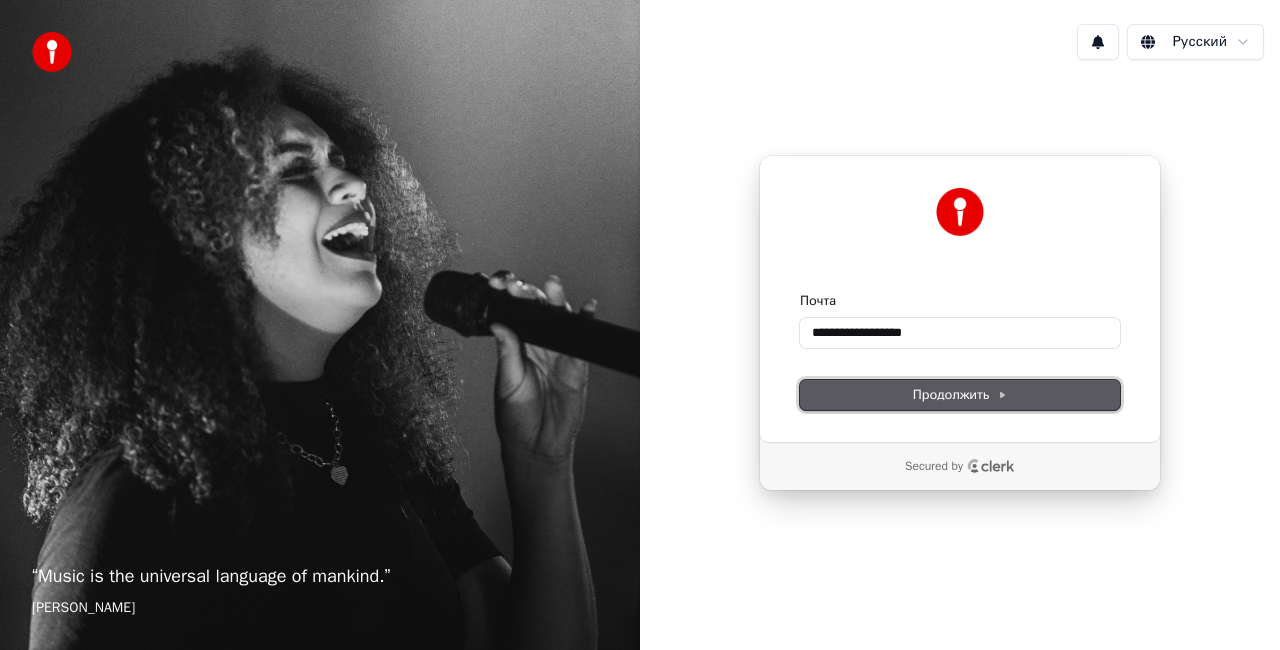 click on "Продолжить" at bounding box center [960, 395] 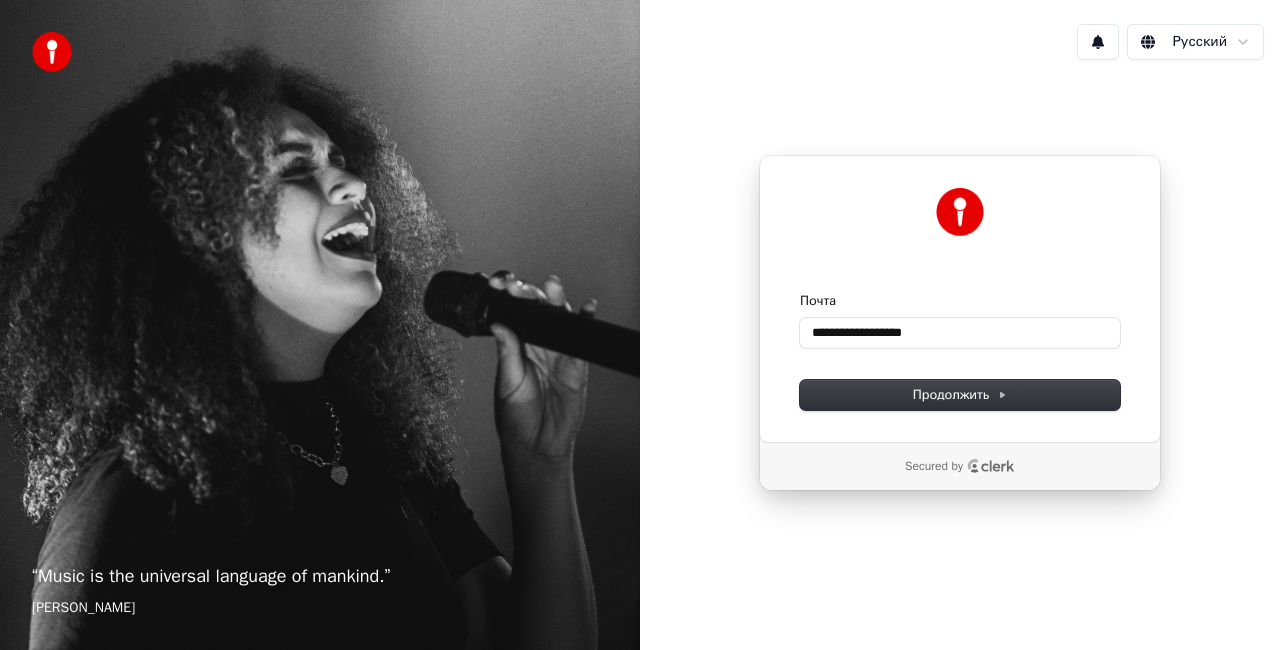 type on "**********" 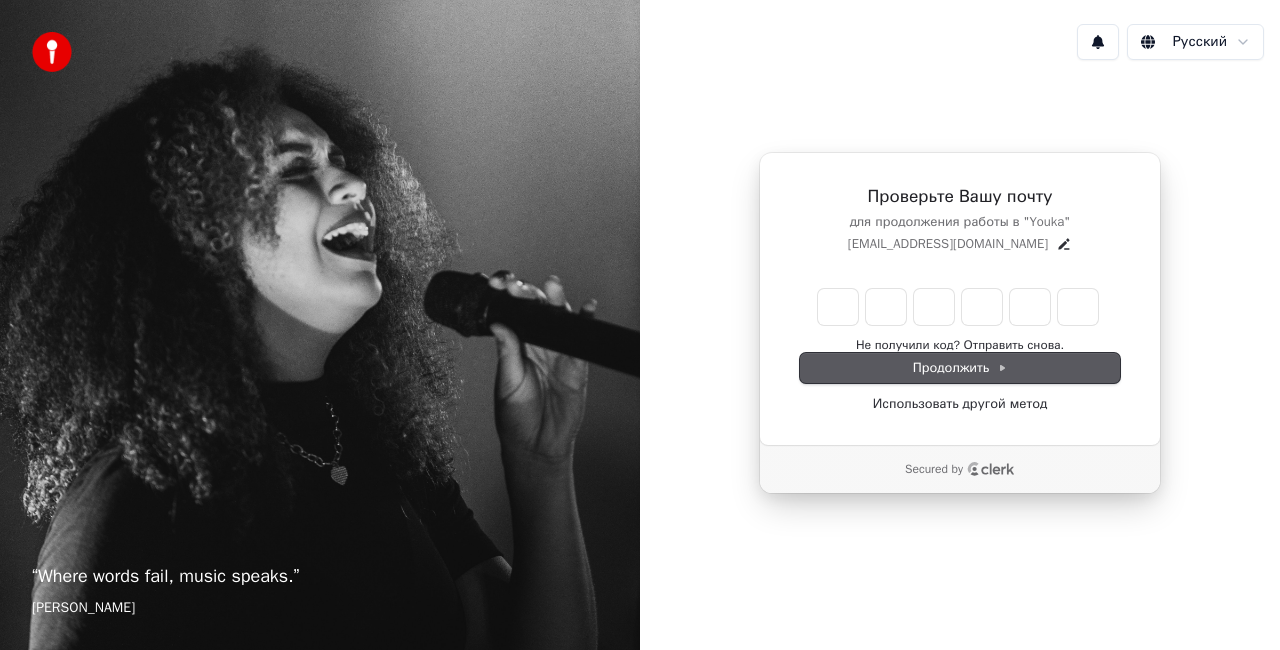 type on "*" 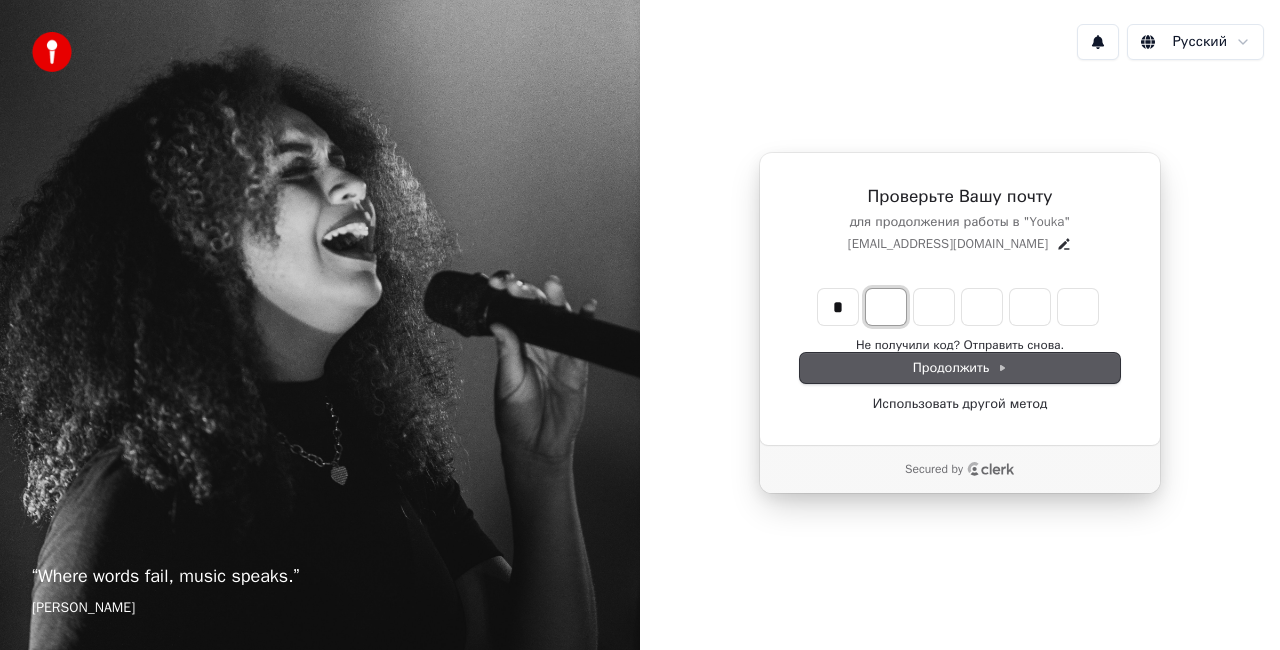 type on "*" 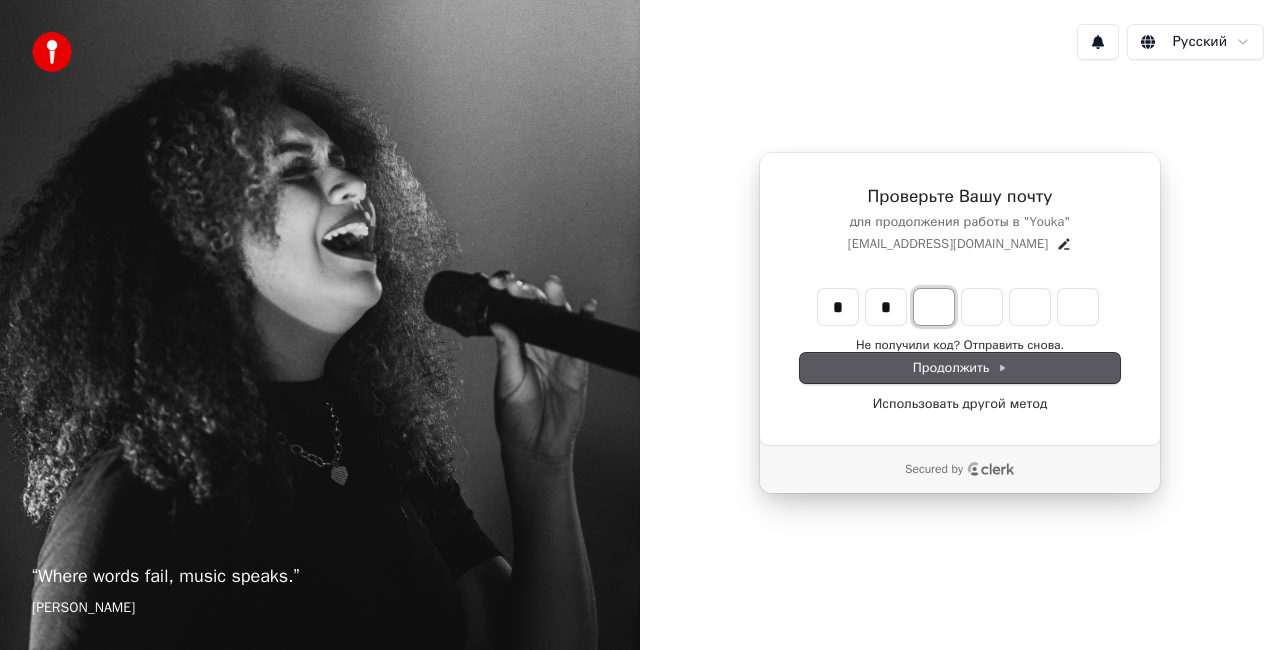 type on "**" 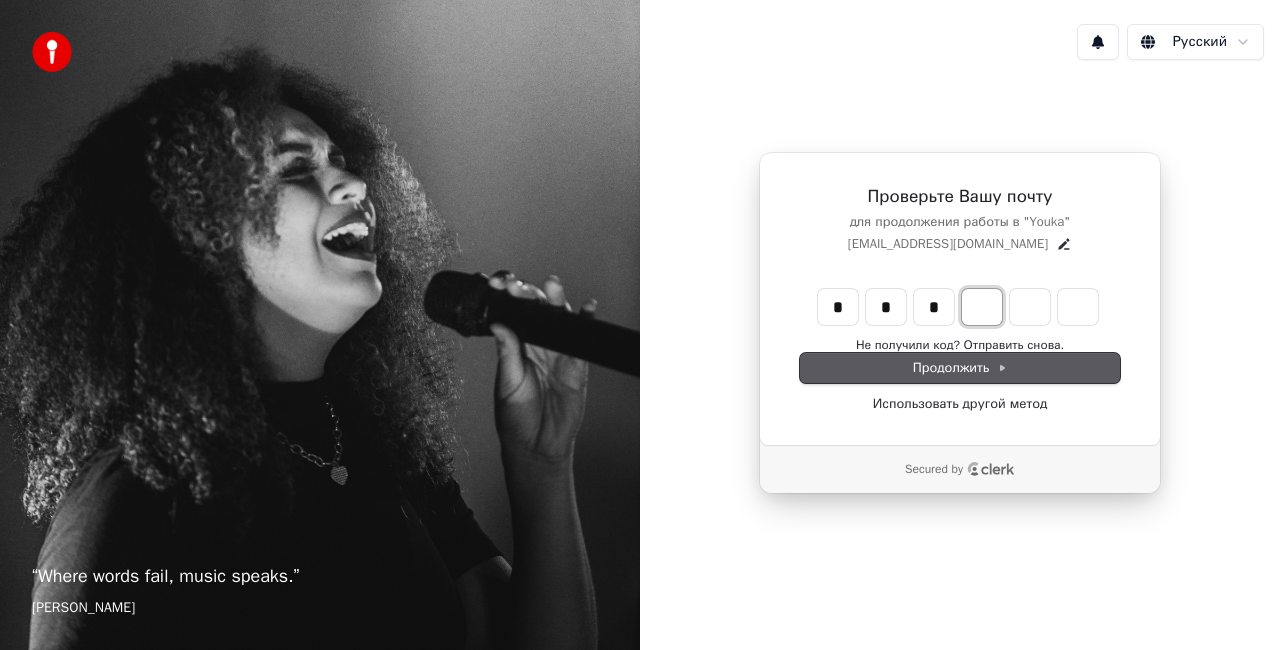 type on "***" 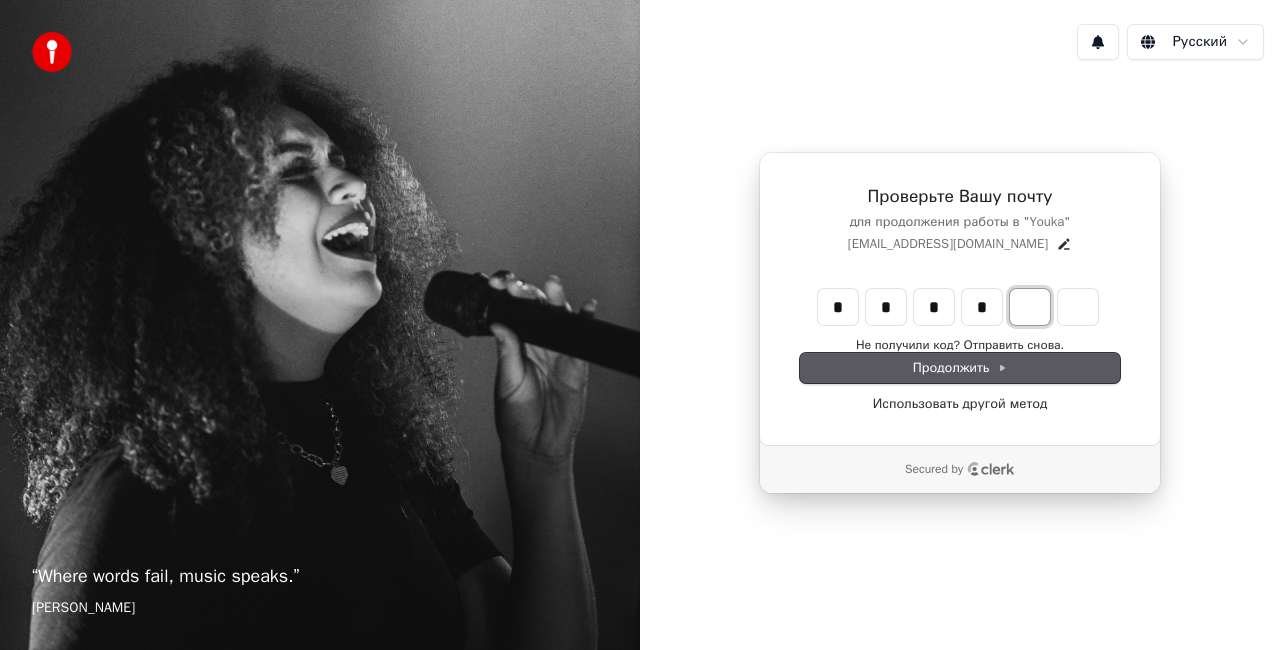 type on "****" 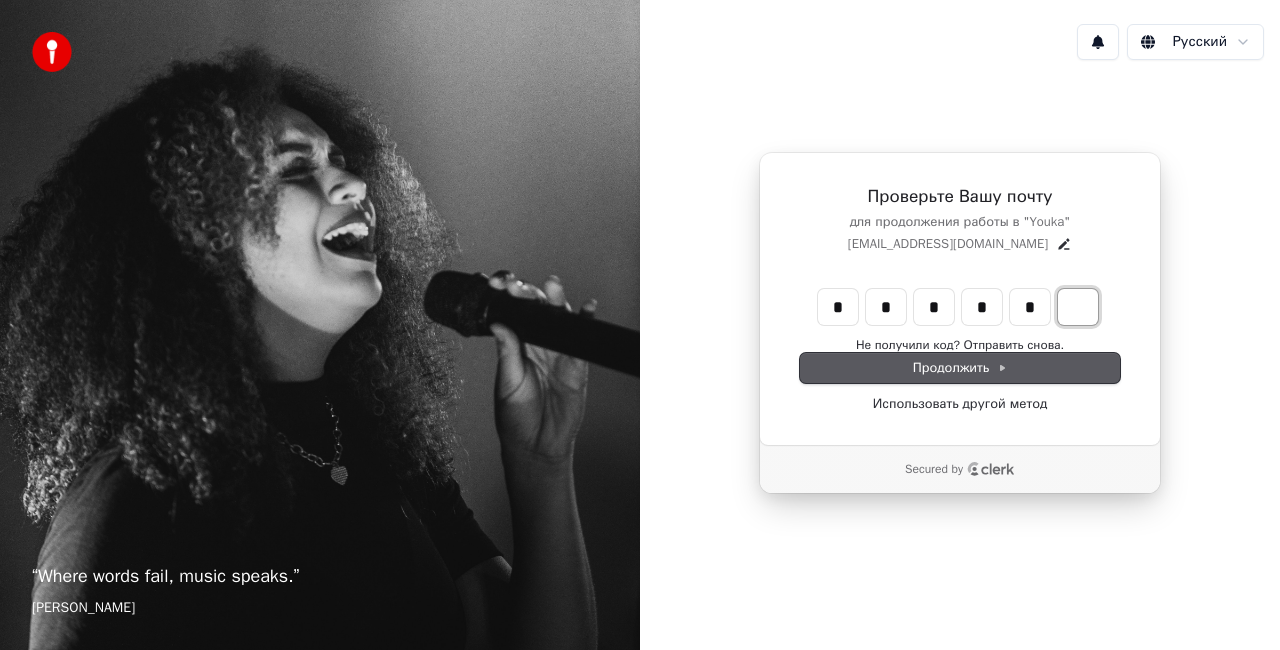 type on "******" 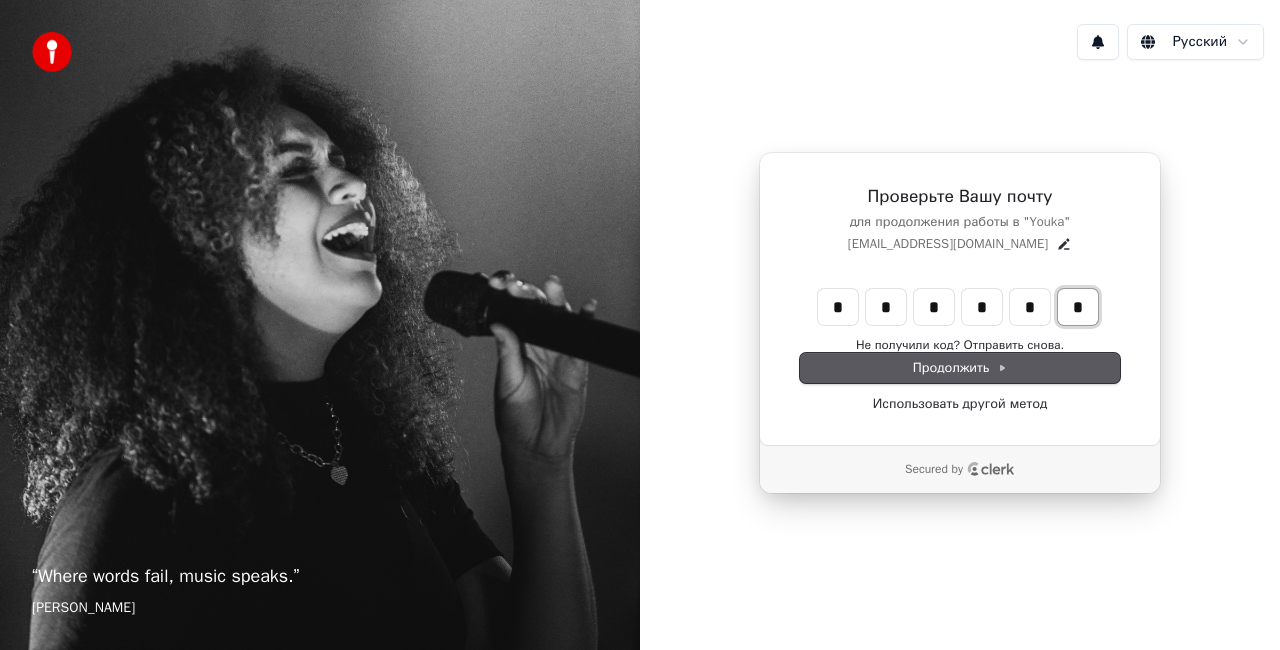 type on "*" 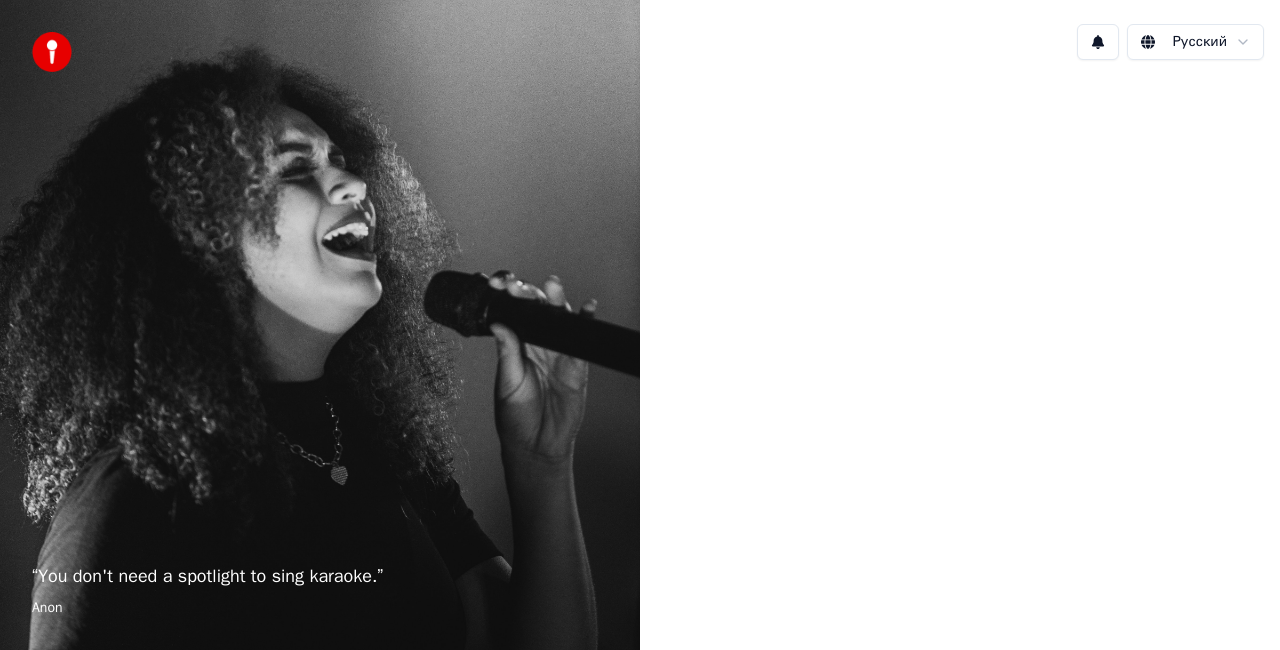 scroll, scrollTop: 0, scrollLeft: 0, axis: both 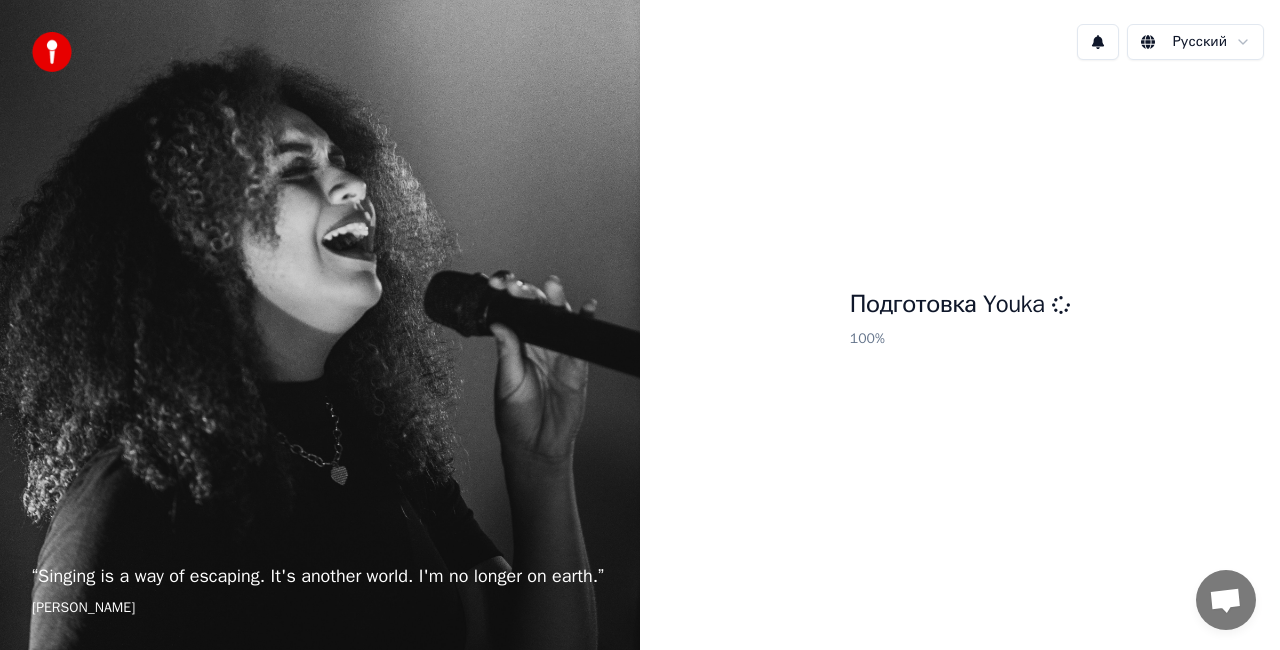 click on "Подготовка Youka" at bounding box center [960, 305] 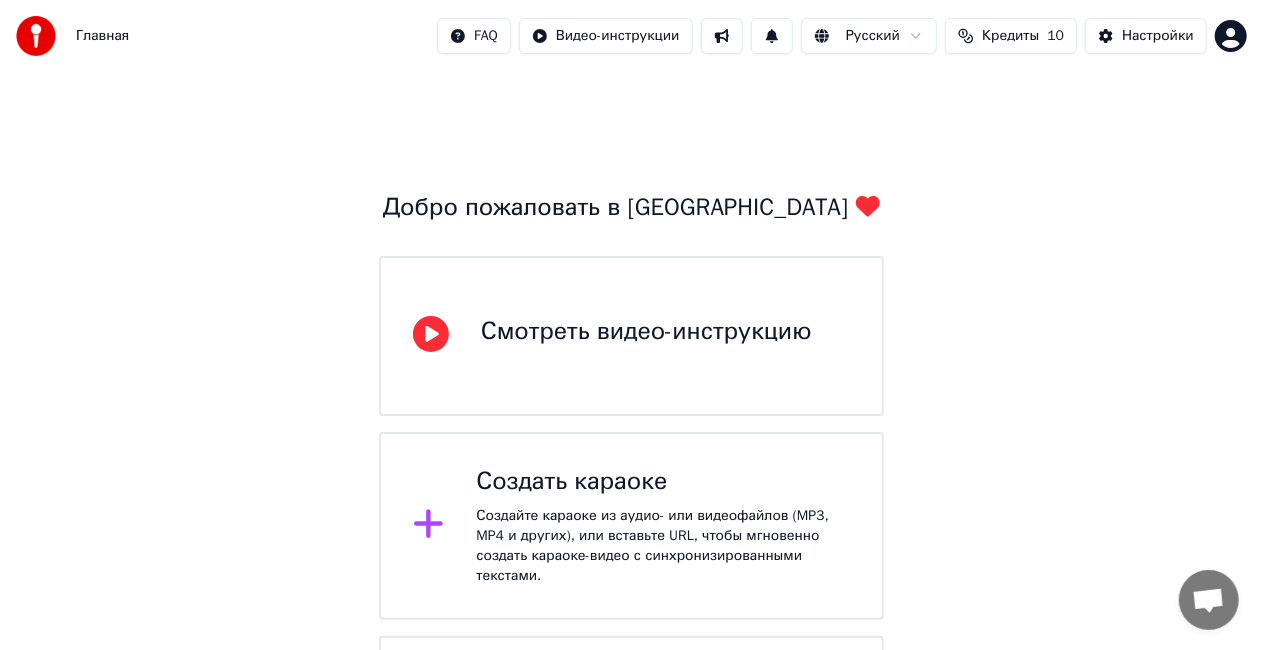 click on "Создайте караоке из аудио- или видеофайлов (MP3, MP4 и других), или вставьте URL, чтобы мгновенно создать караоке-видео с синхронизированными текстами." at bounding box center [663, 546] 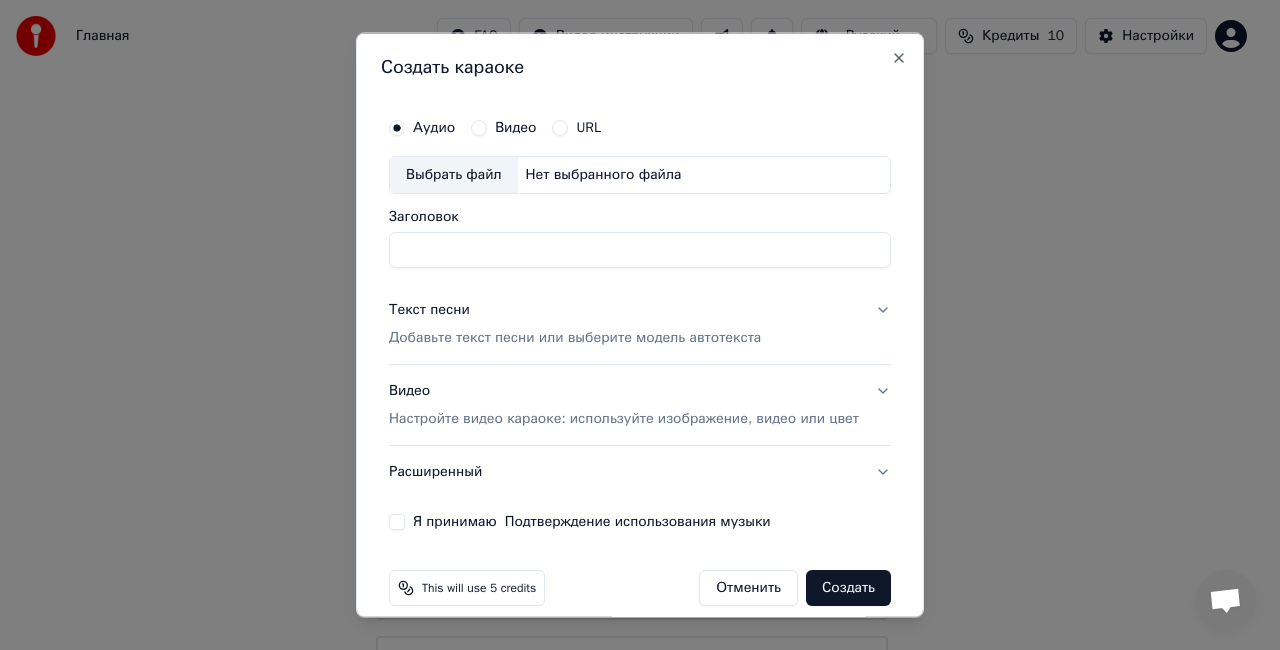 click on "Выбрать файл" at bounding box center (454, 175) 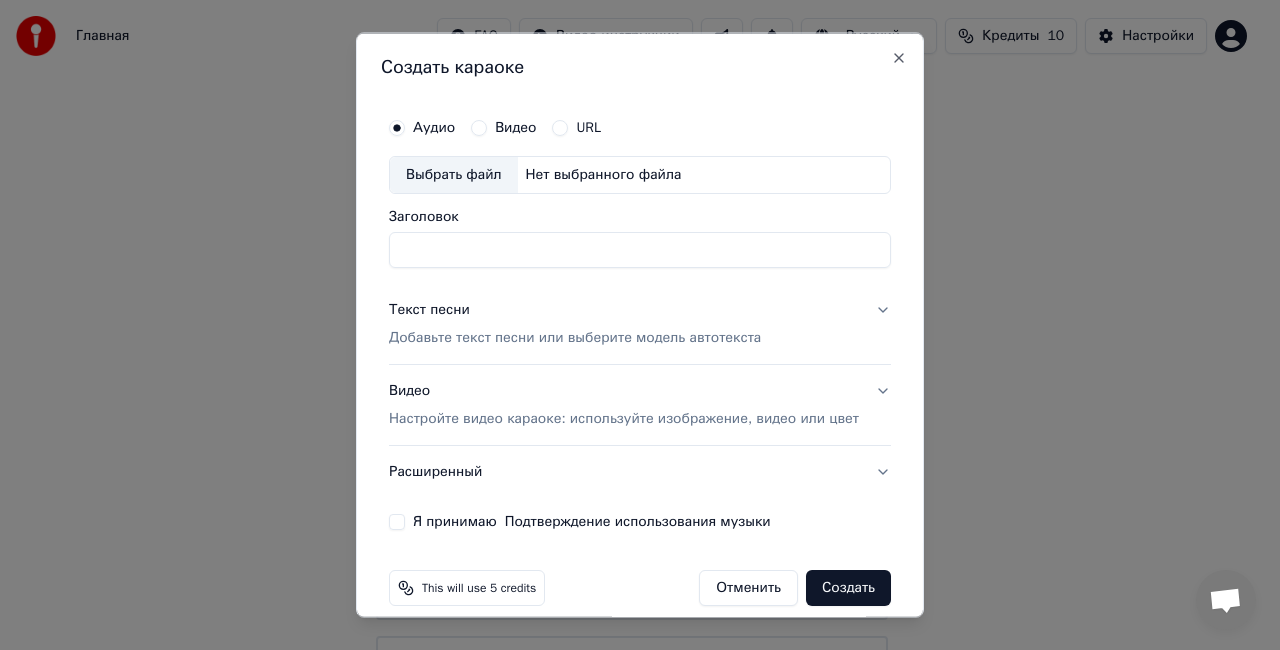 click on "Выбрать файл" at bounding box center (454, 175) 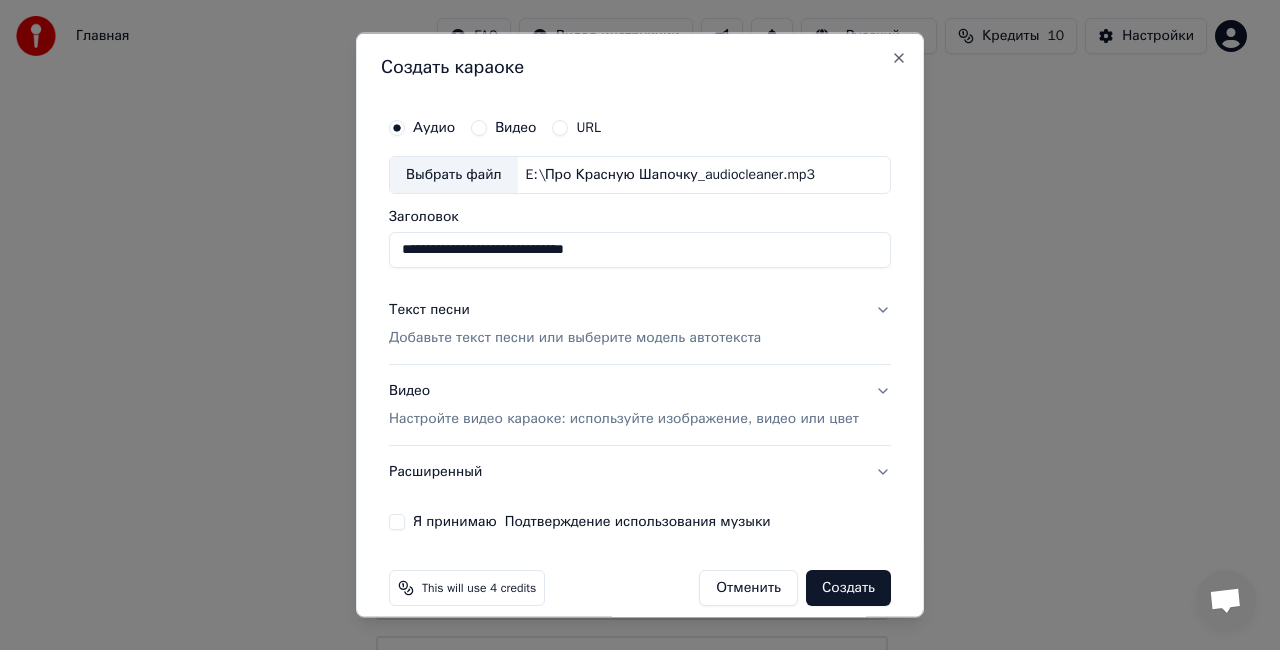 click on "Выбрать файл" at bounding box center [454, 175] 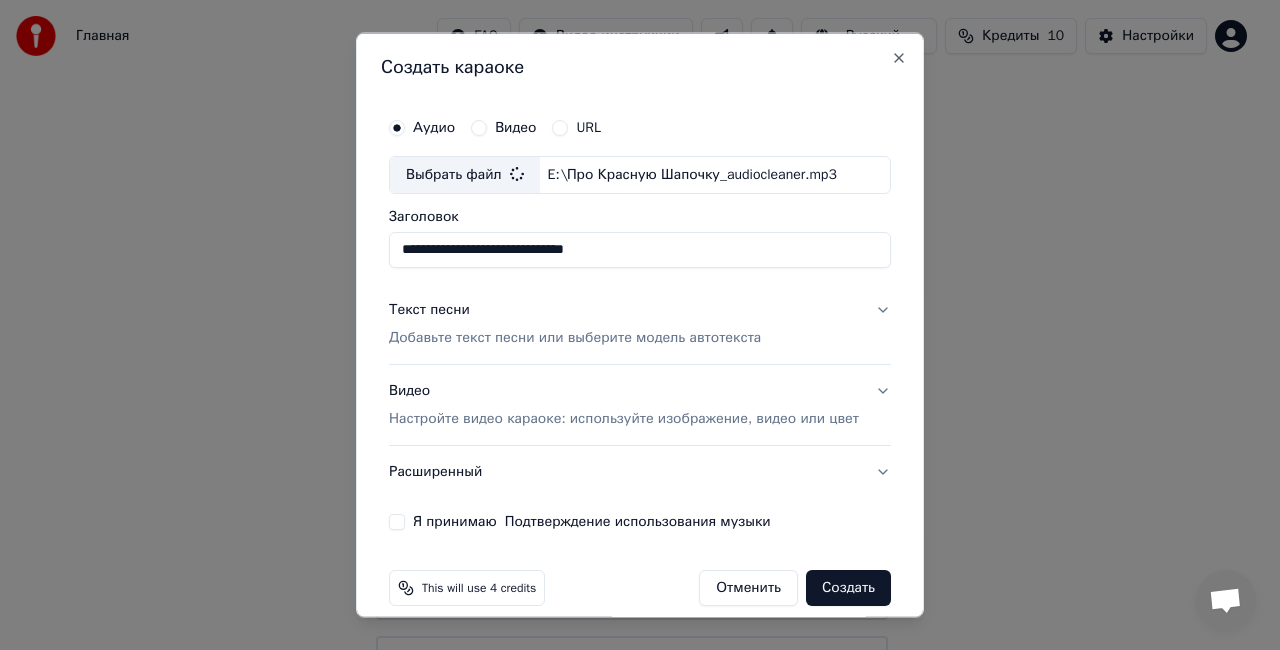 type on "**********" 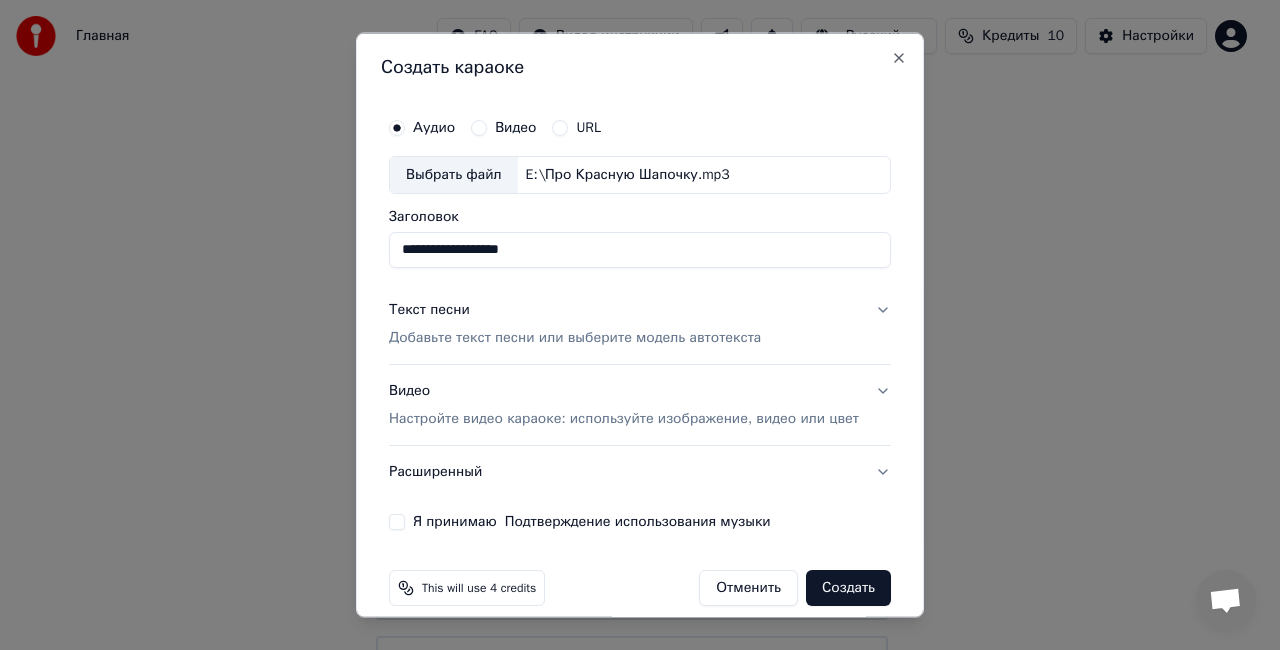 click on "Добавьте текст песни или выберите модель автотекста" at bounding box center (575, 337) 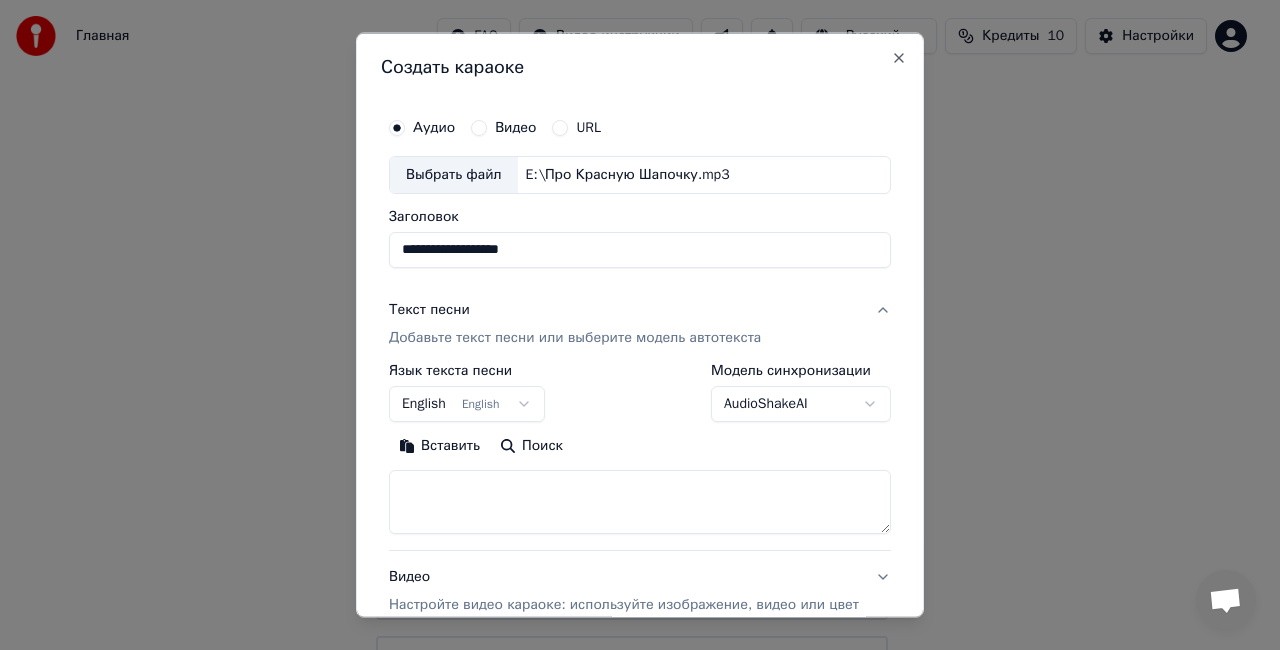 type 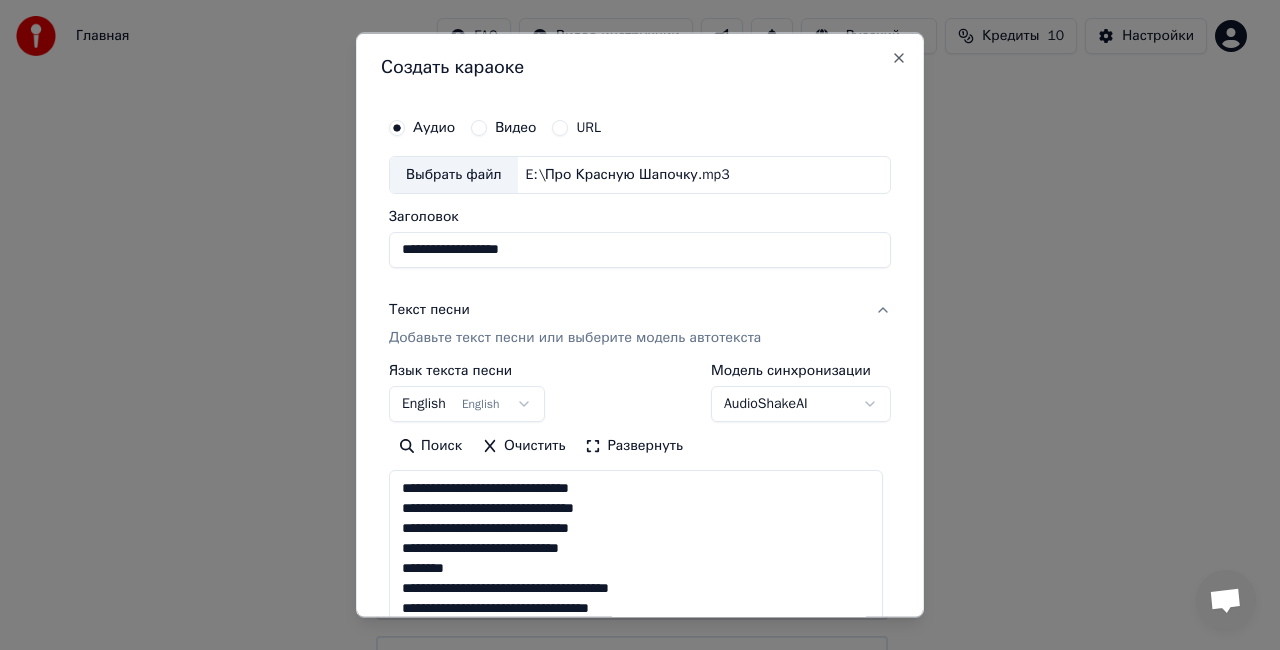 drag, startPoint x: 874, startPoint y: 530, endPoint x: 868, endPoint y: 696, distance: 166.1084 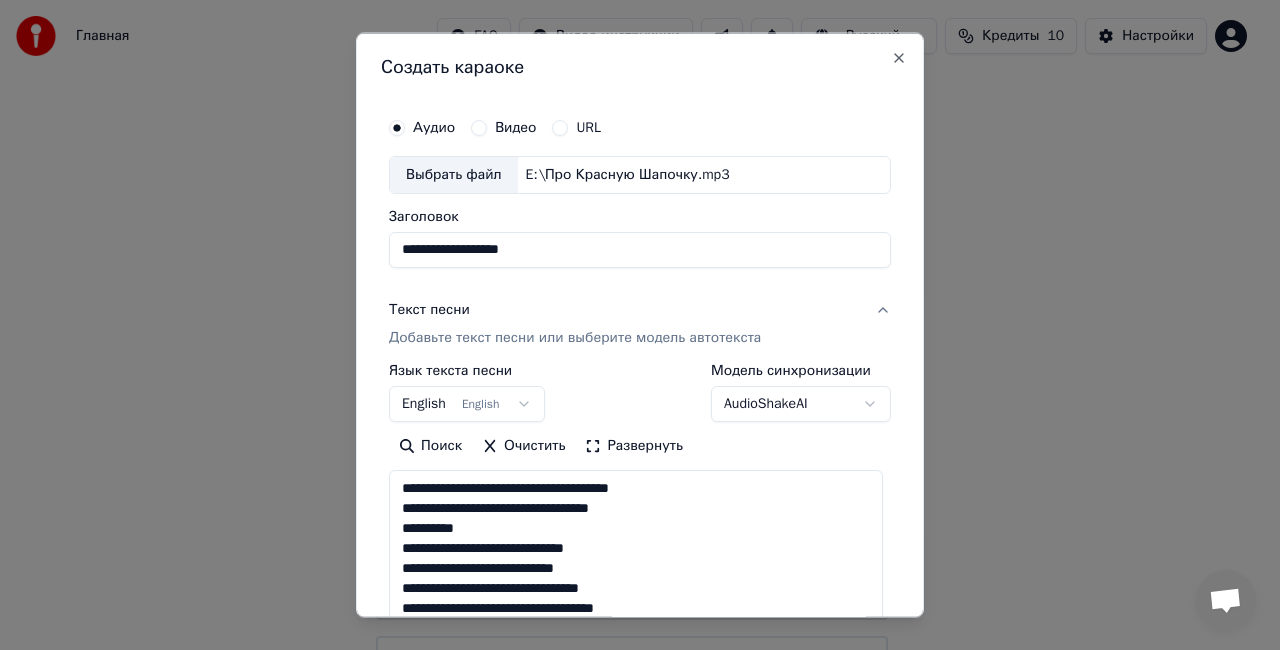 scroll, scrollTop: 200, scrollLeft: 0, axis: vertical 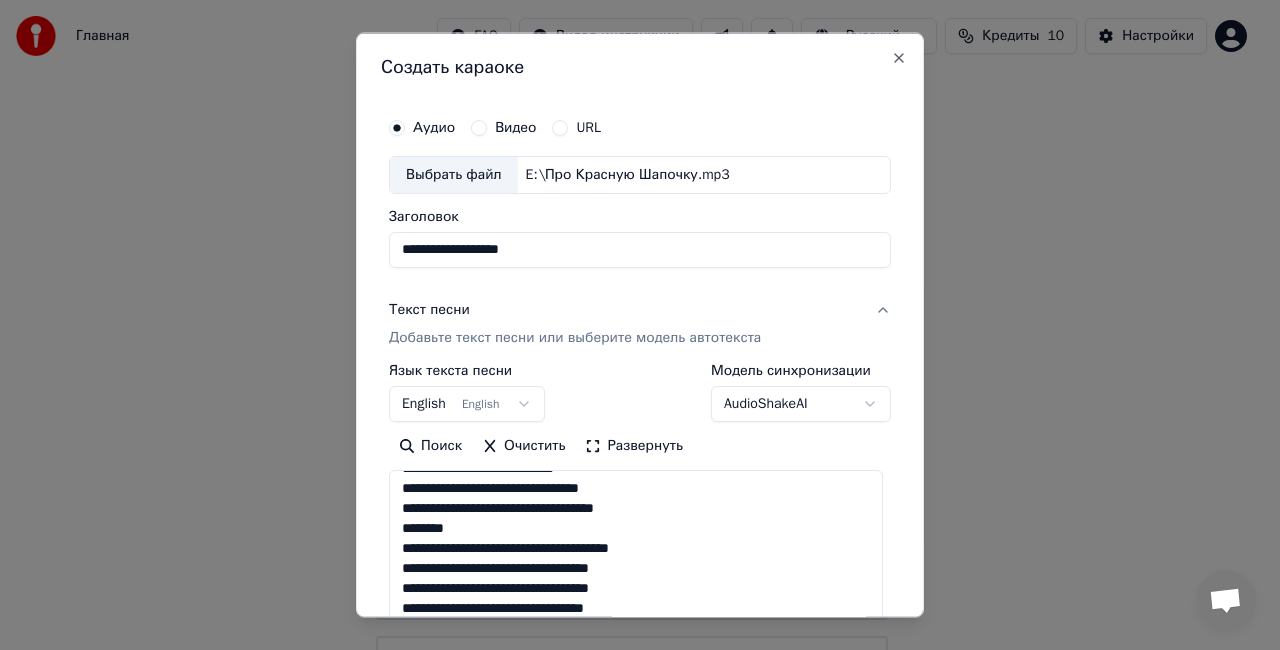 click at bounding box center (636, 584) 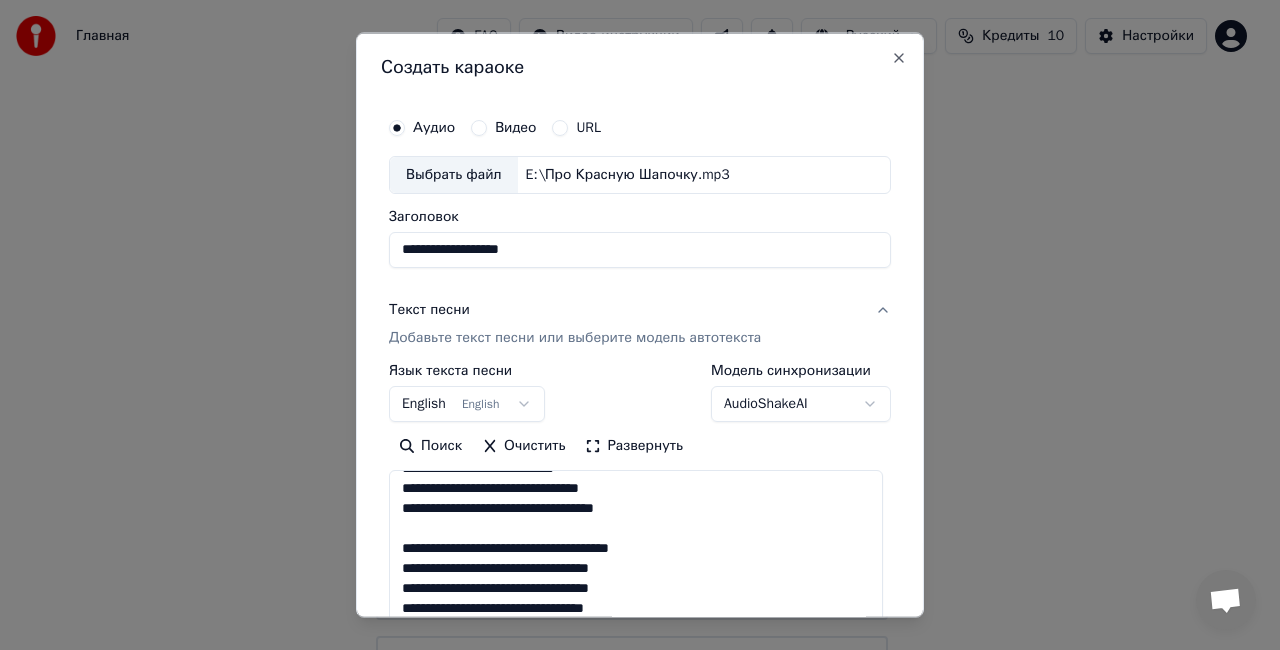 scroll, scrollTop: 267, scrollLeft: 0, axis: vertical 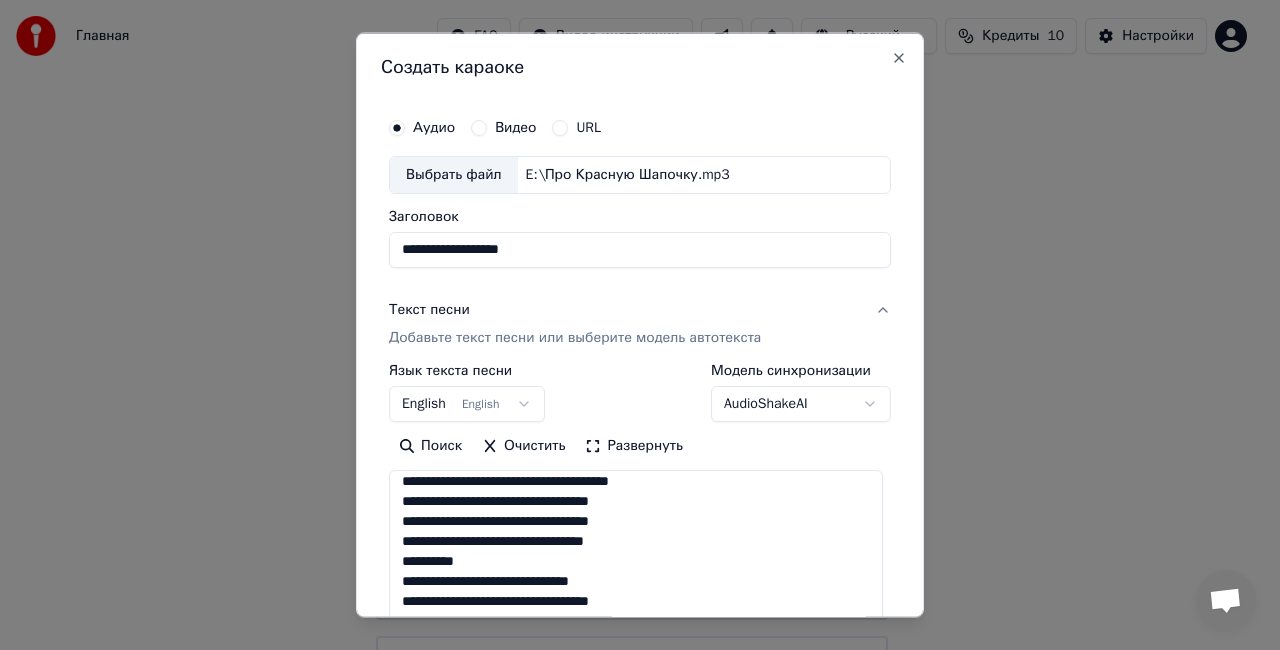 click at bounding box center [636, 584] 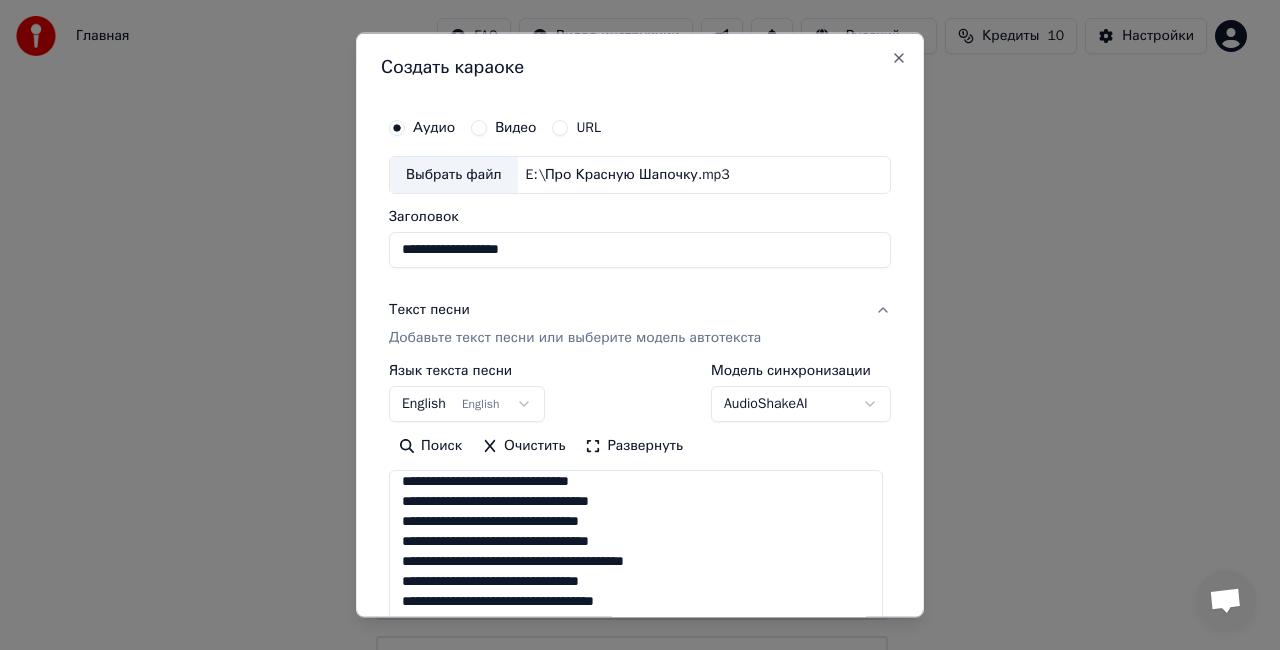 scroll, scrollTop: 467, scrollLeft: 0, axis: vertical 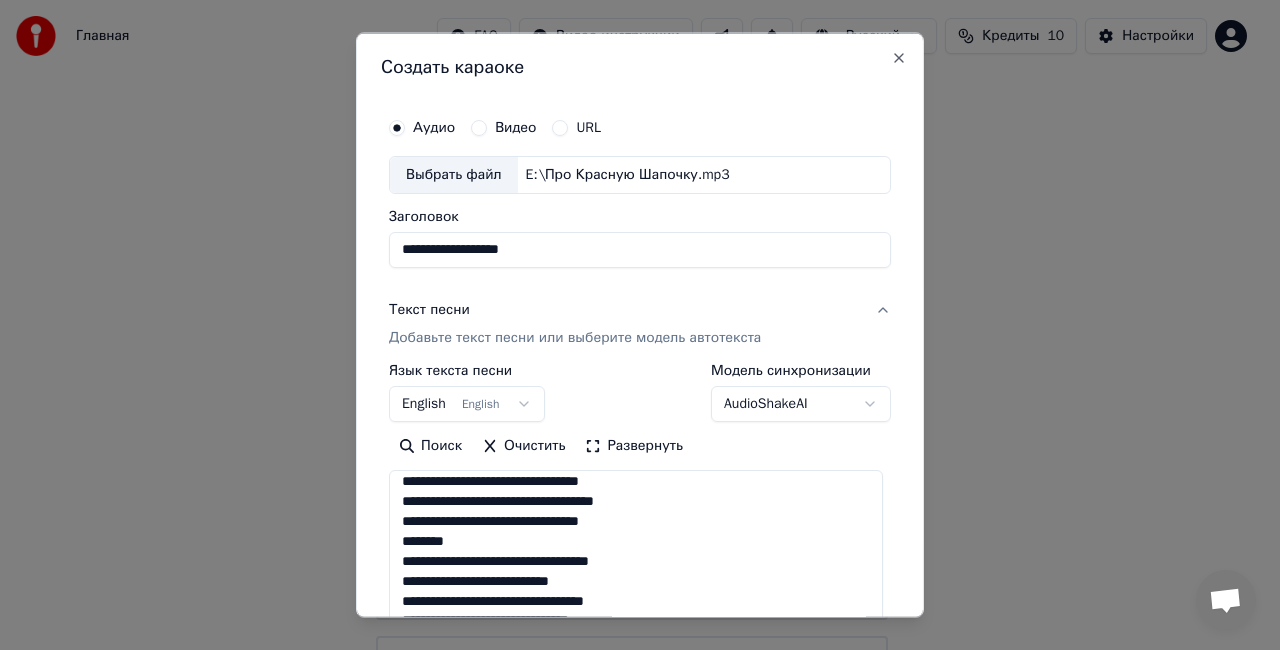 click at bounding box center (636, 584) 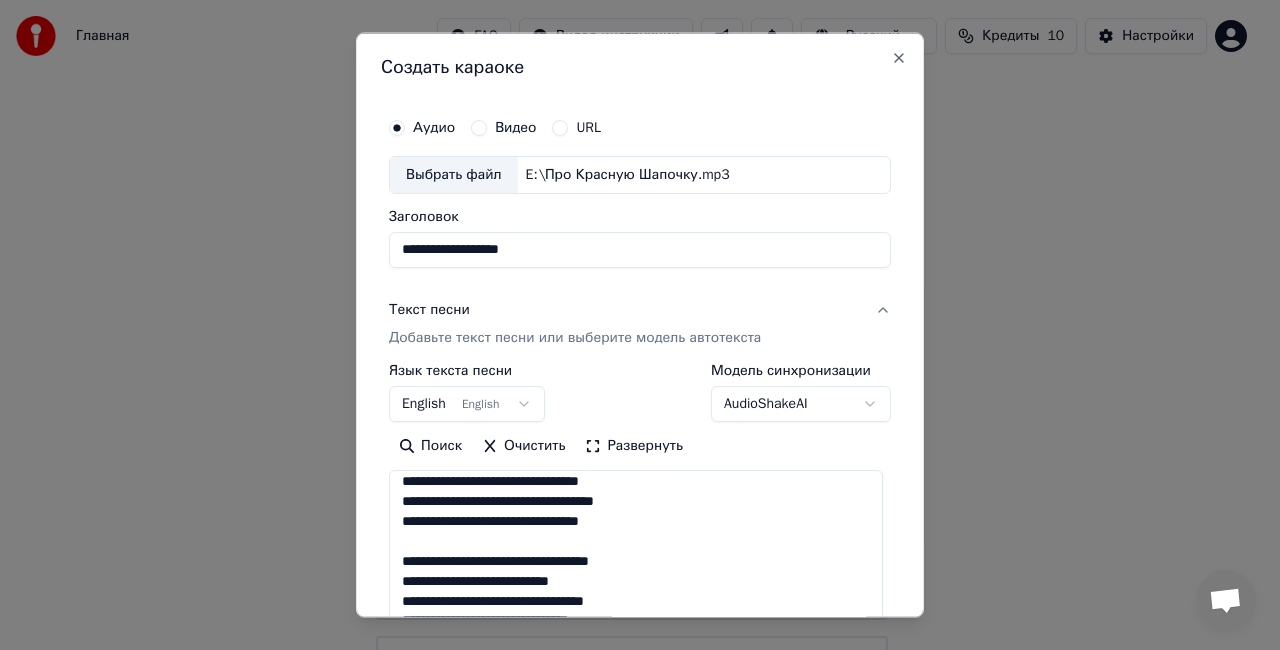 scroll, scrollTop: 547, scrollLeft: 0, axis: vertical 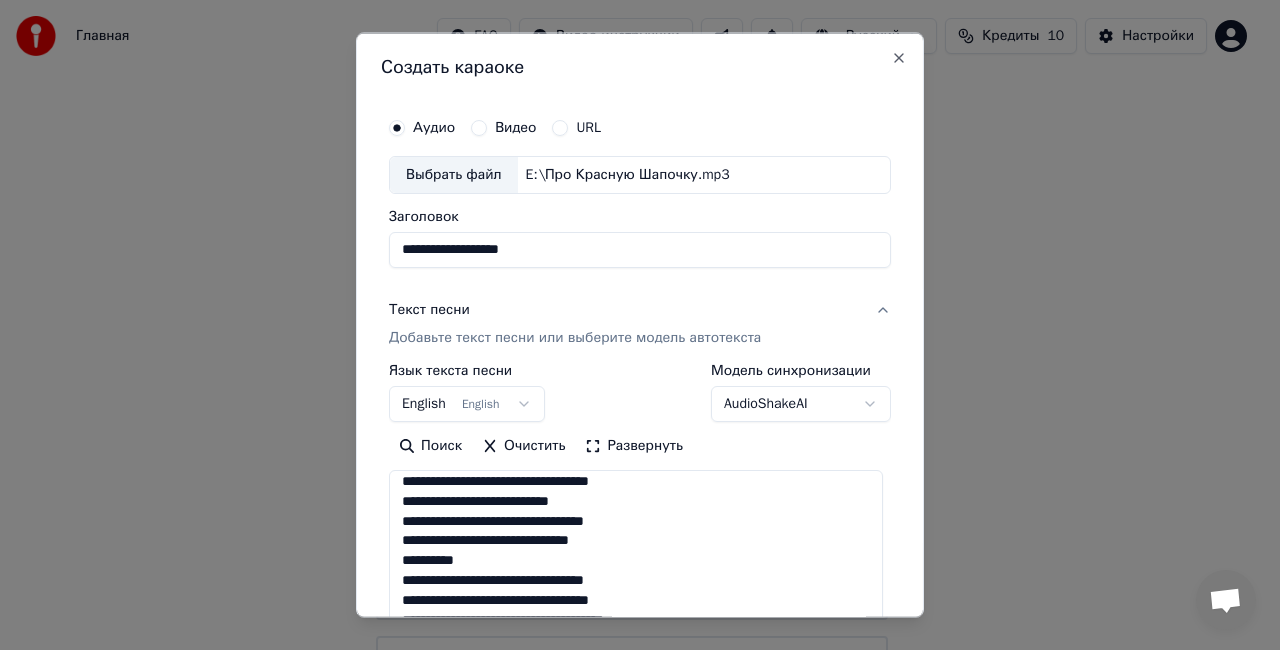 click at bounding box center (636, 584) 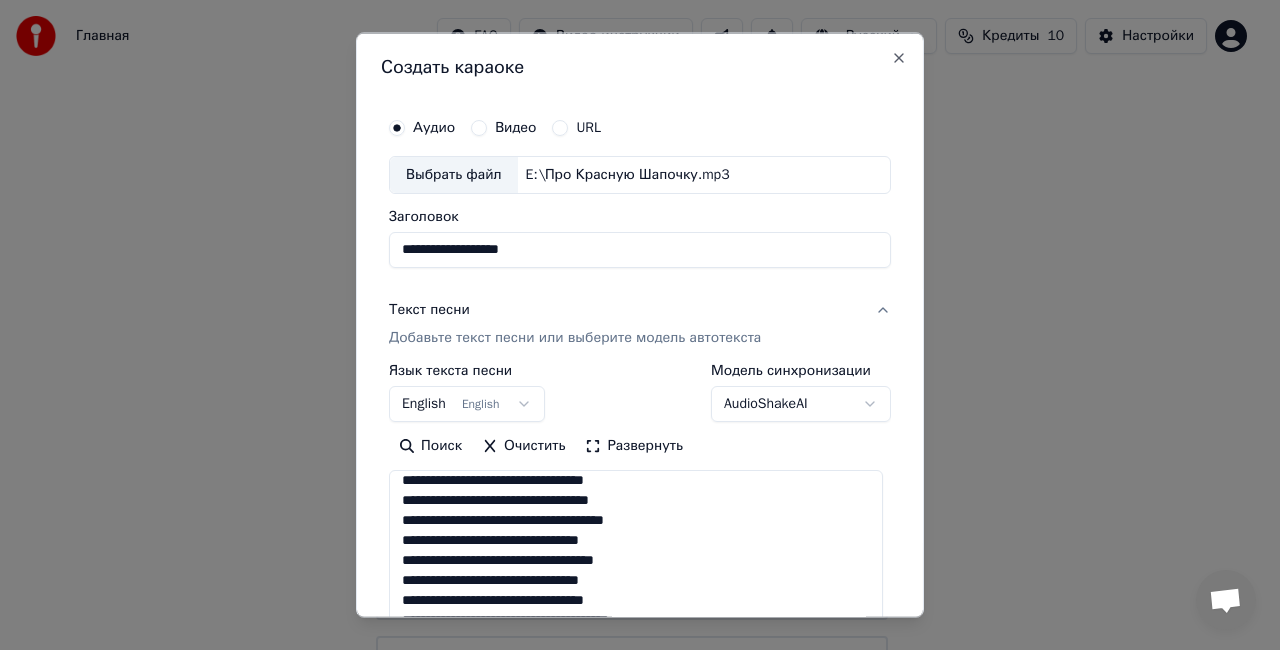 scroll, scrollTop: 747, scrollLeft: 0, axis: vertical 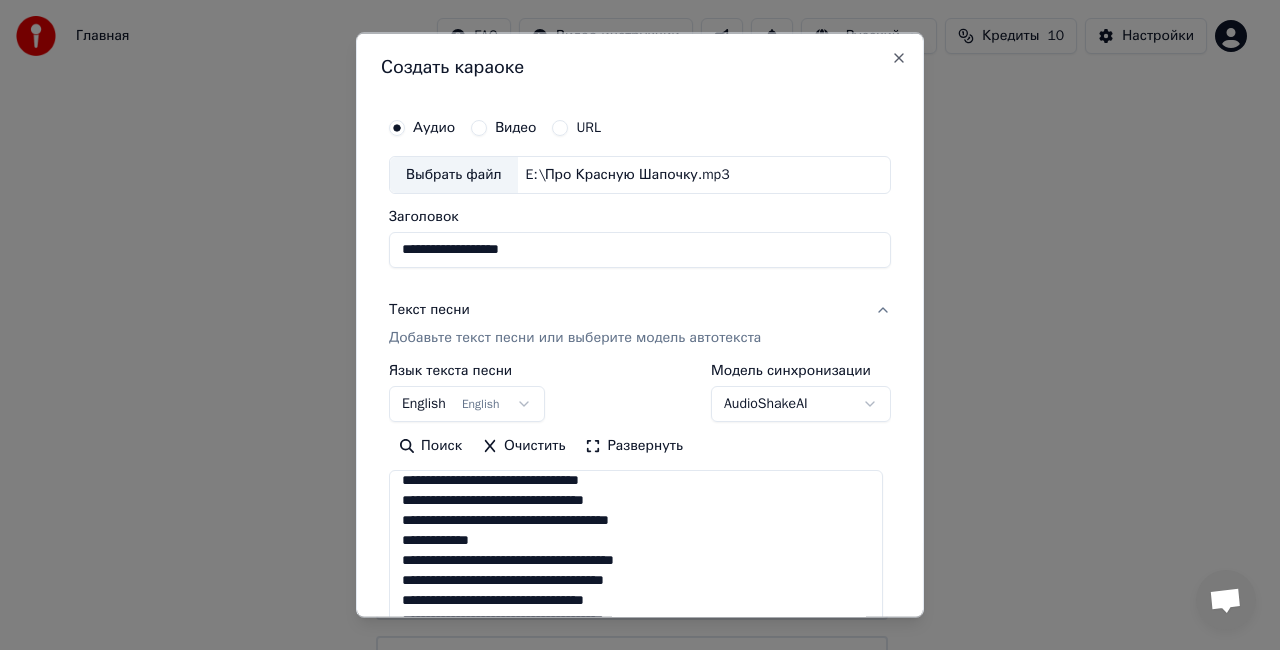 click at bounding box center [636, 584] 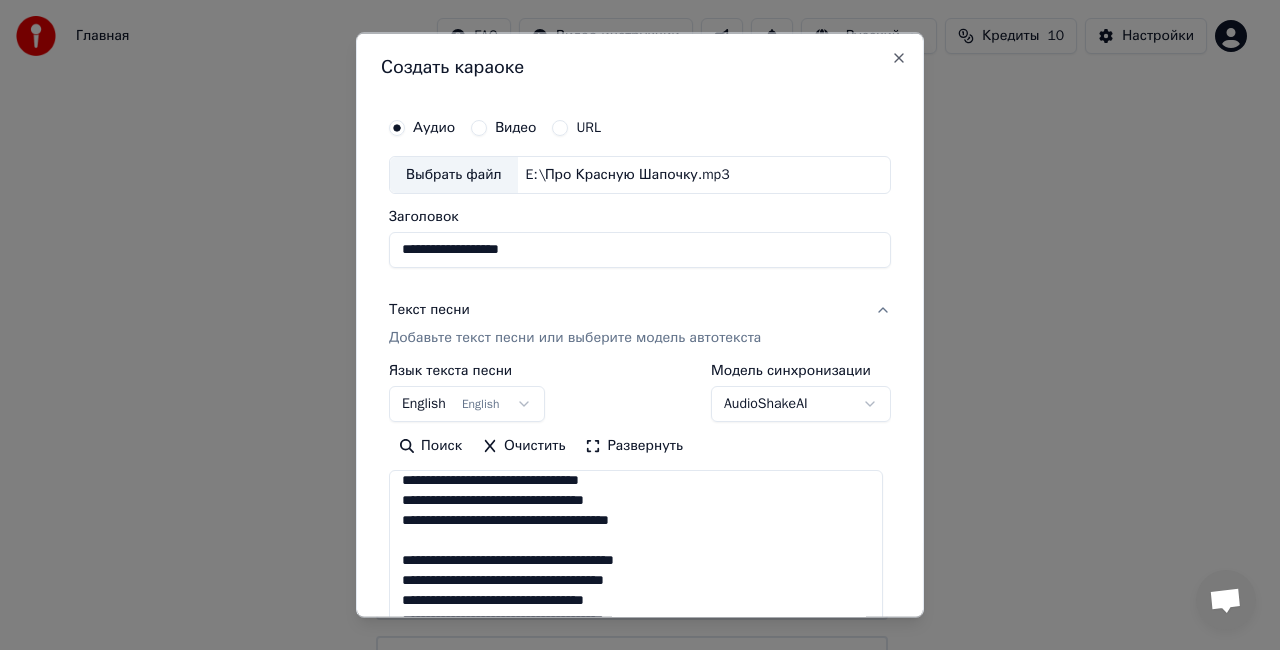 scroll, scrollTop: 827, scrollLeft: 0, axis: vertical 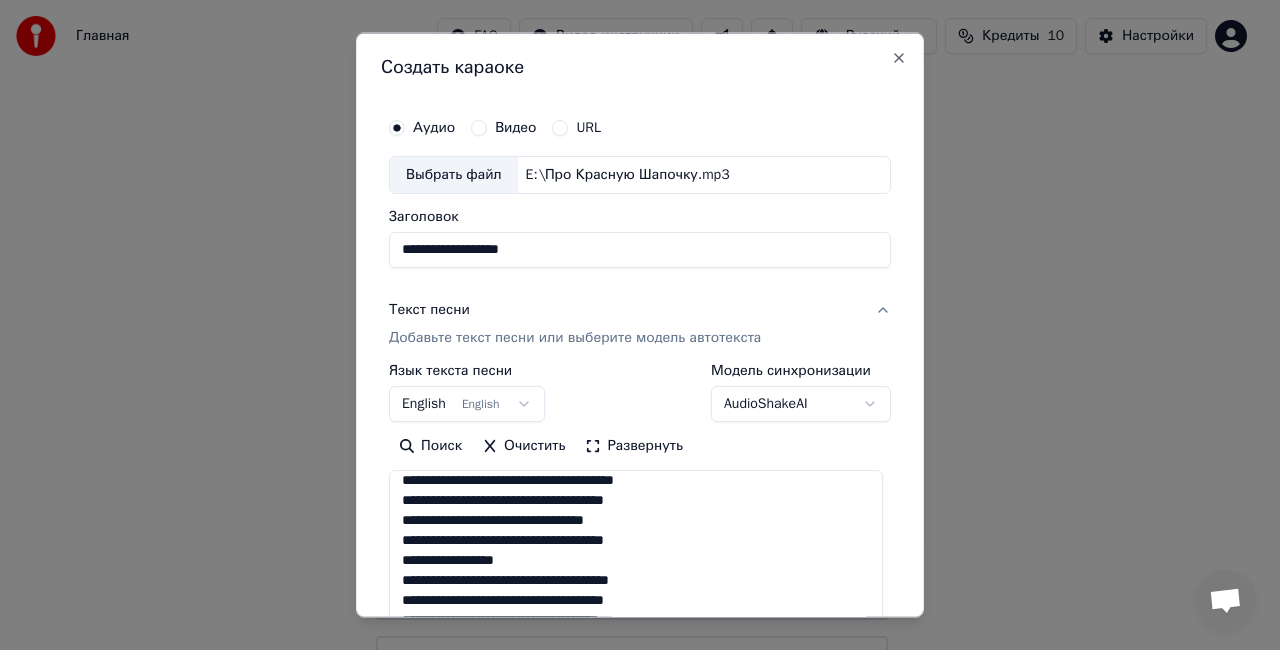 click at bounding box center (636, 584) 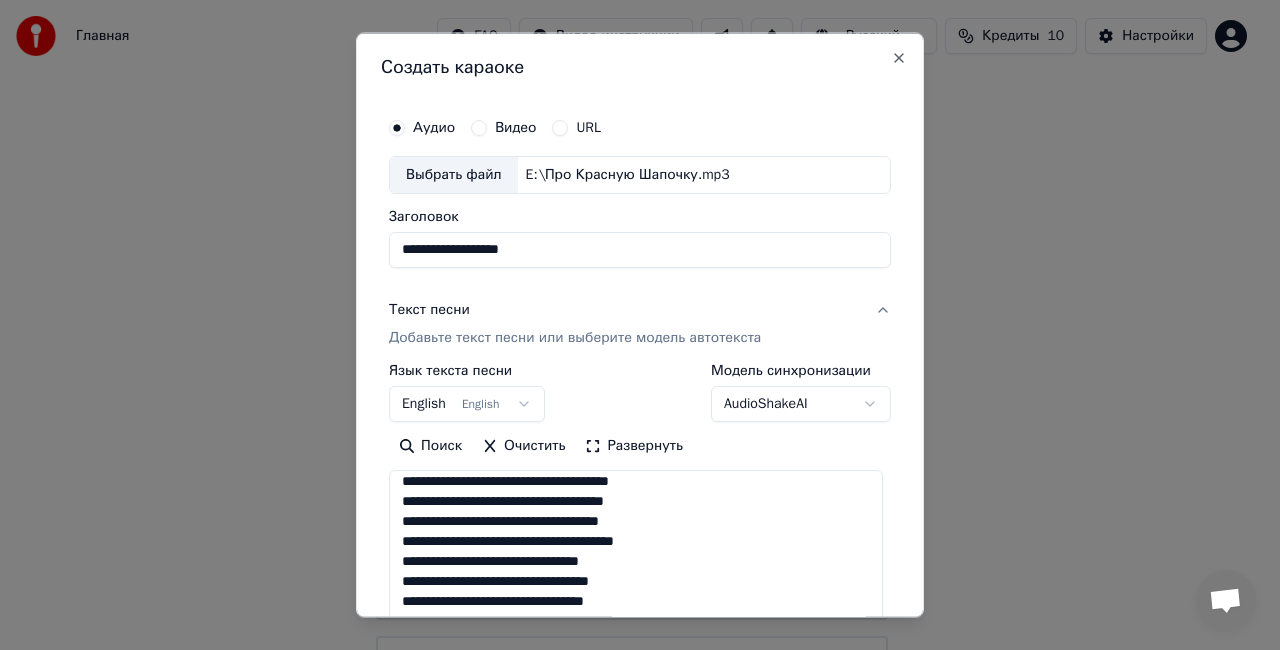 scroll, scrollTop: 966, scrollLeft: 0, axis: vertical 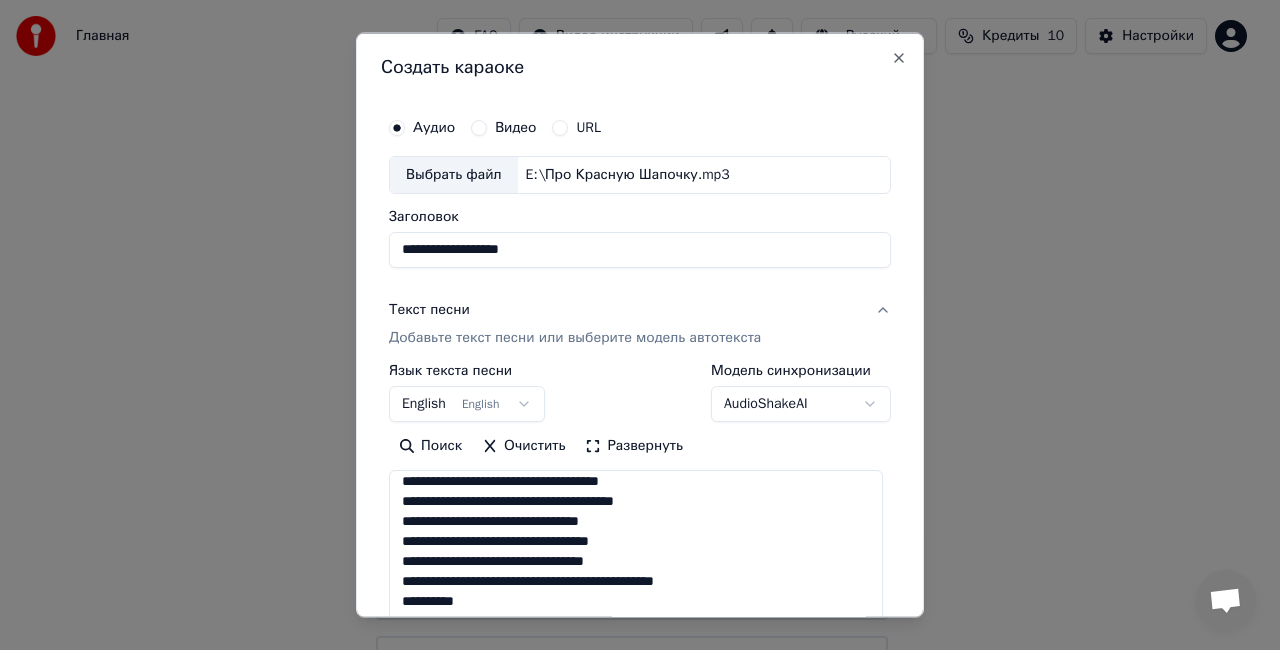 click at bounding box center (636, 584) 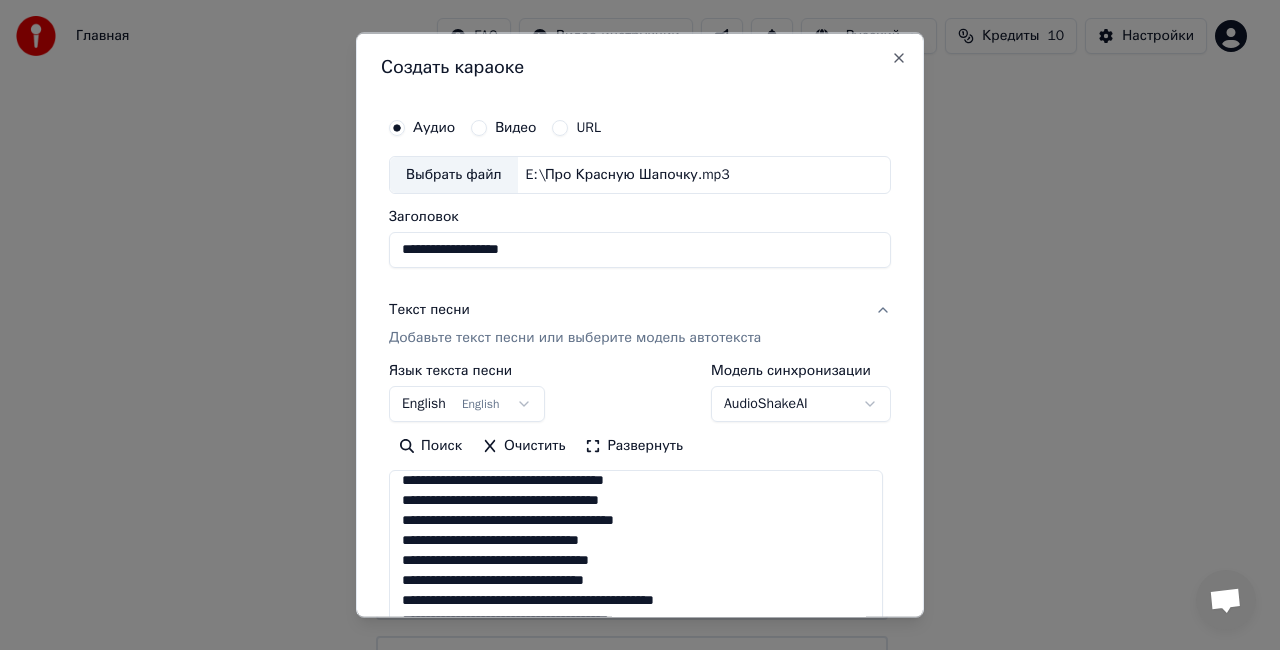 scroll, scrollTop: 12, scrollLeft: 0, axis: vertical 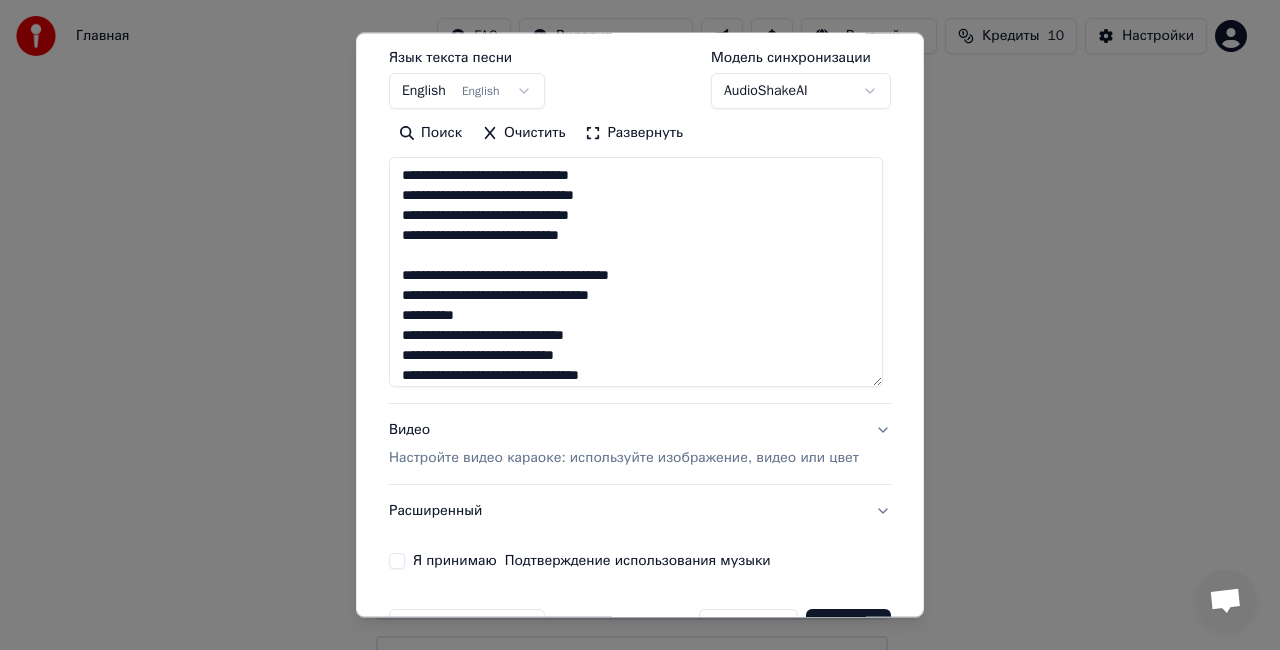 type on "**********" 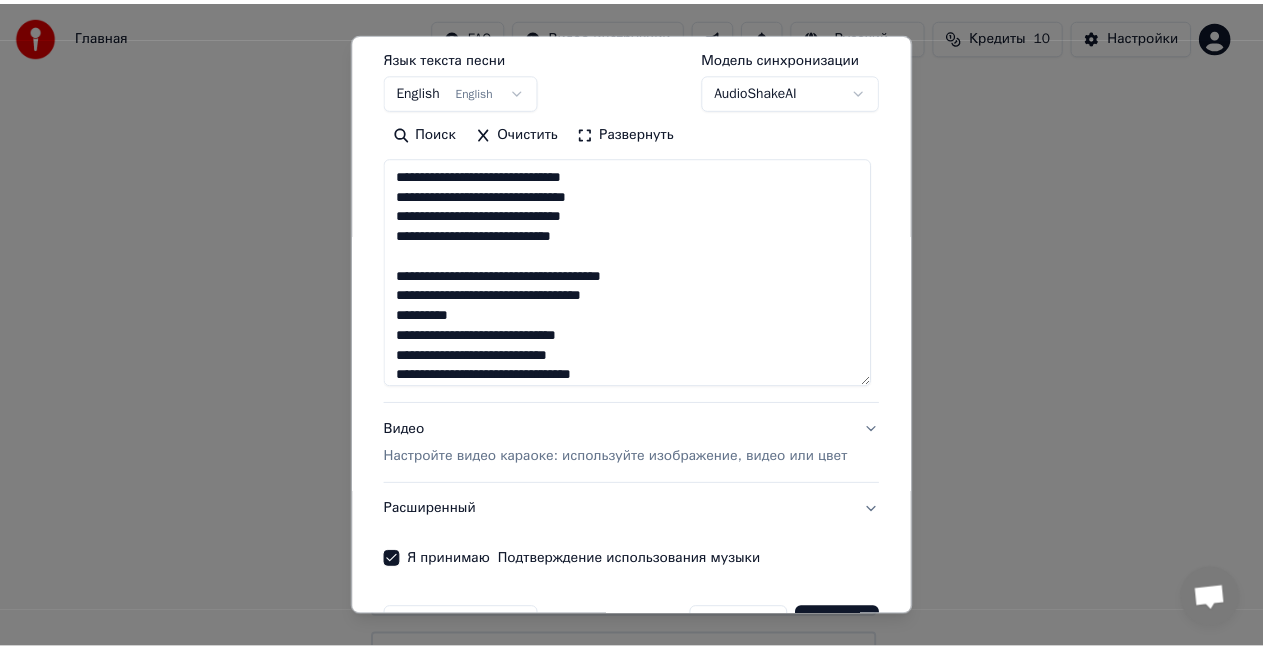 scroll, scrollTop: 370, scrollLeft: 0, axis: vertical 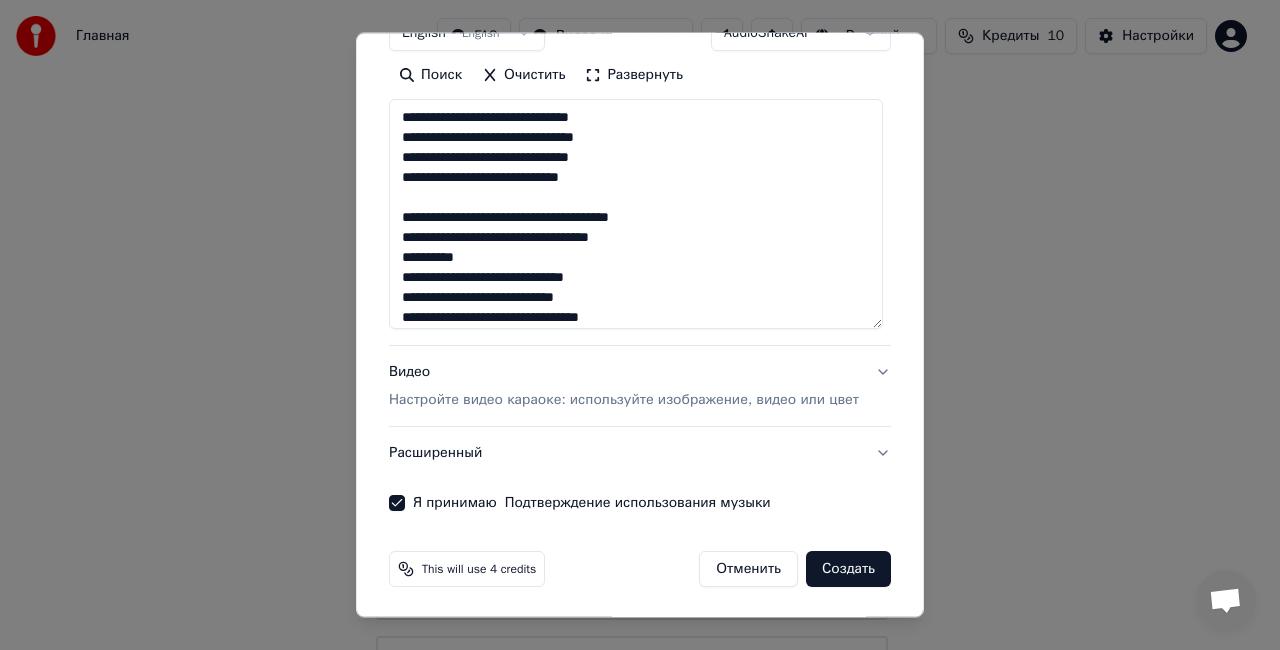 click on "Создать" at bounding box center [848, 569] 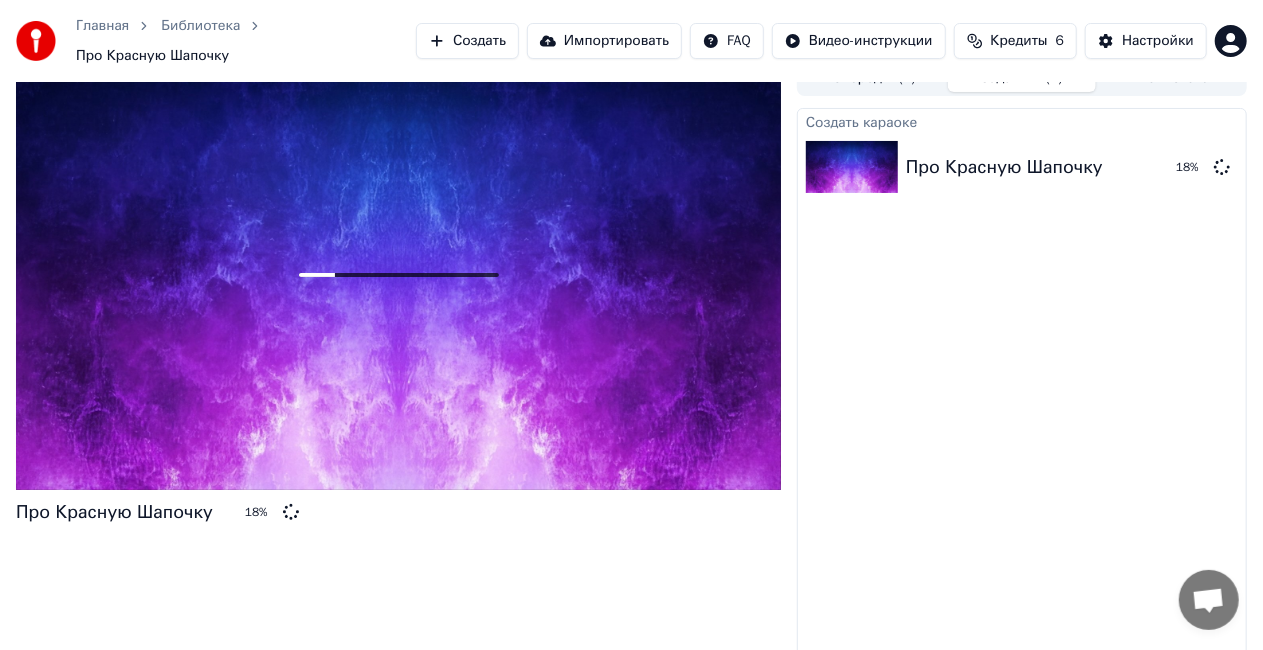 scroll, scrollTop: 0, scrollLeft: 0, axis: both 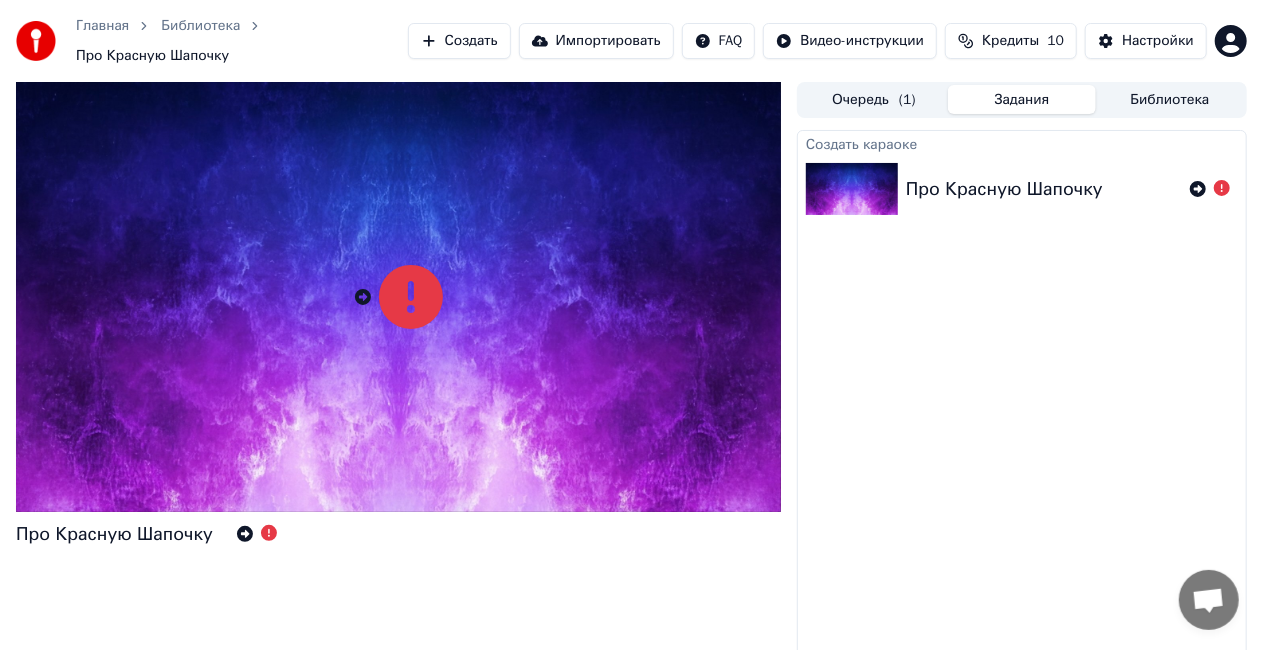 click on "Создать" at bounding box center (459, 41) 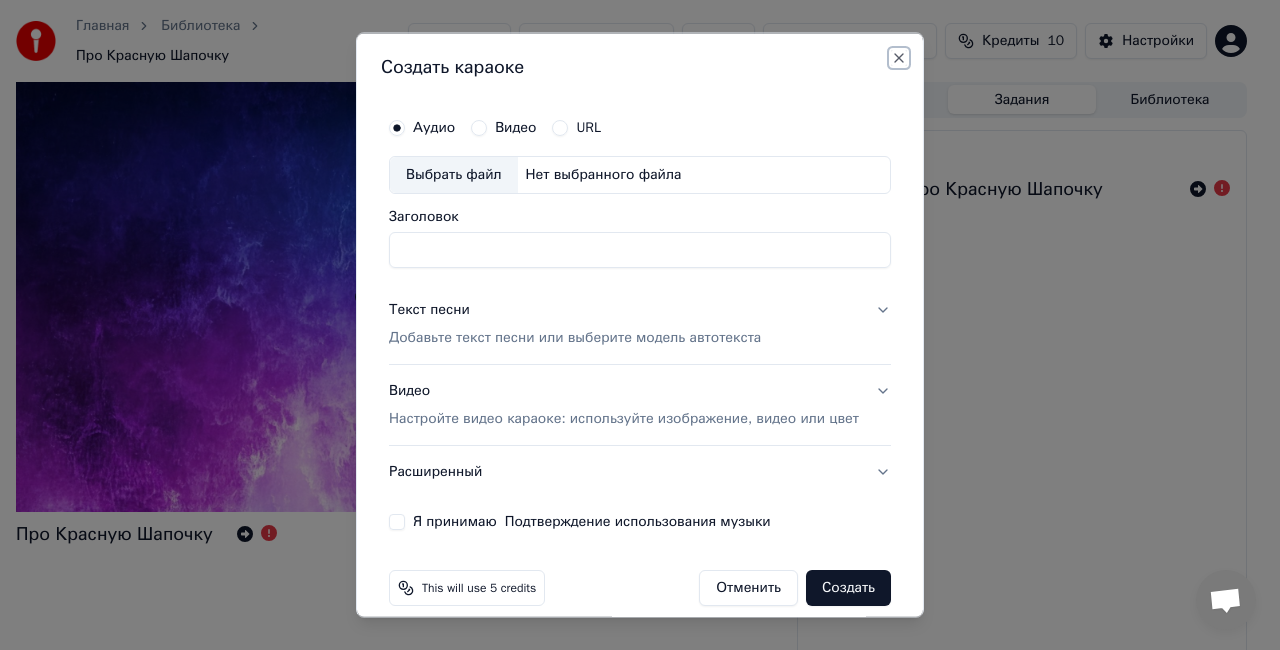 click on "Close" at bounding box center [899, 58] 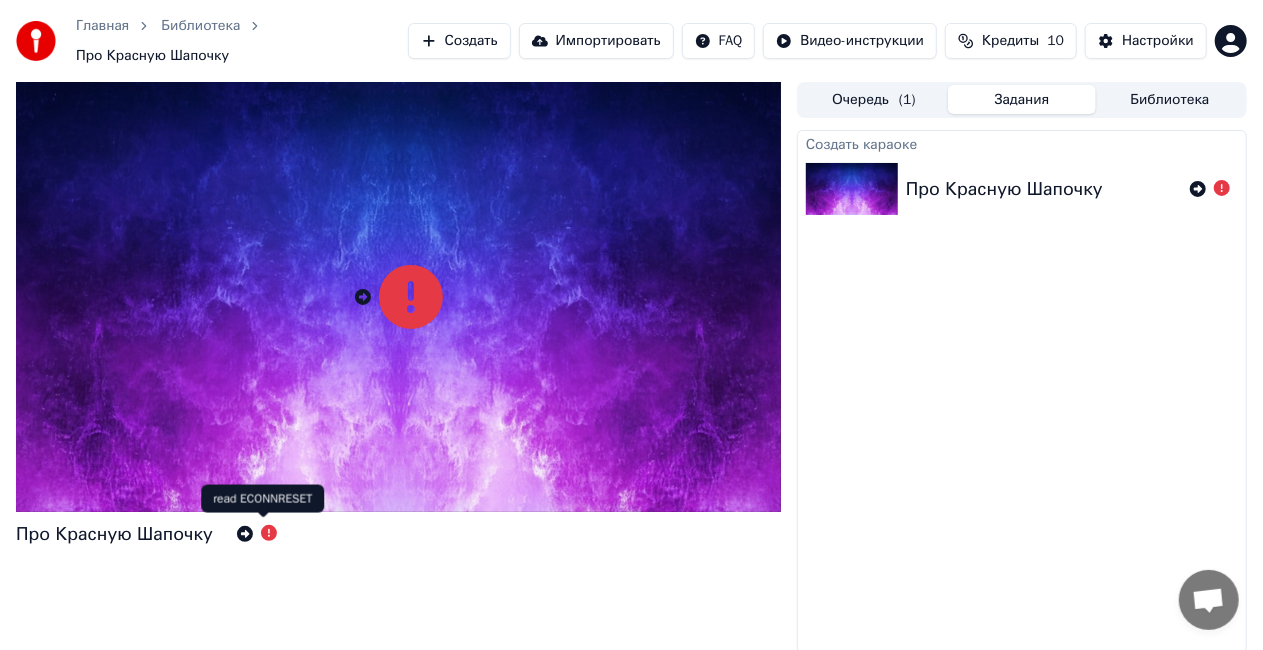 click 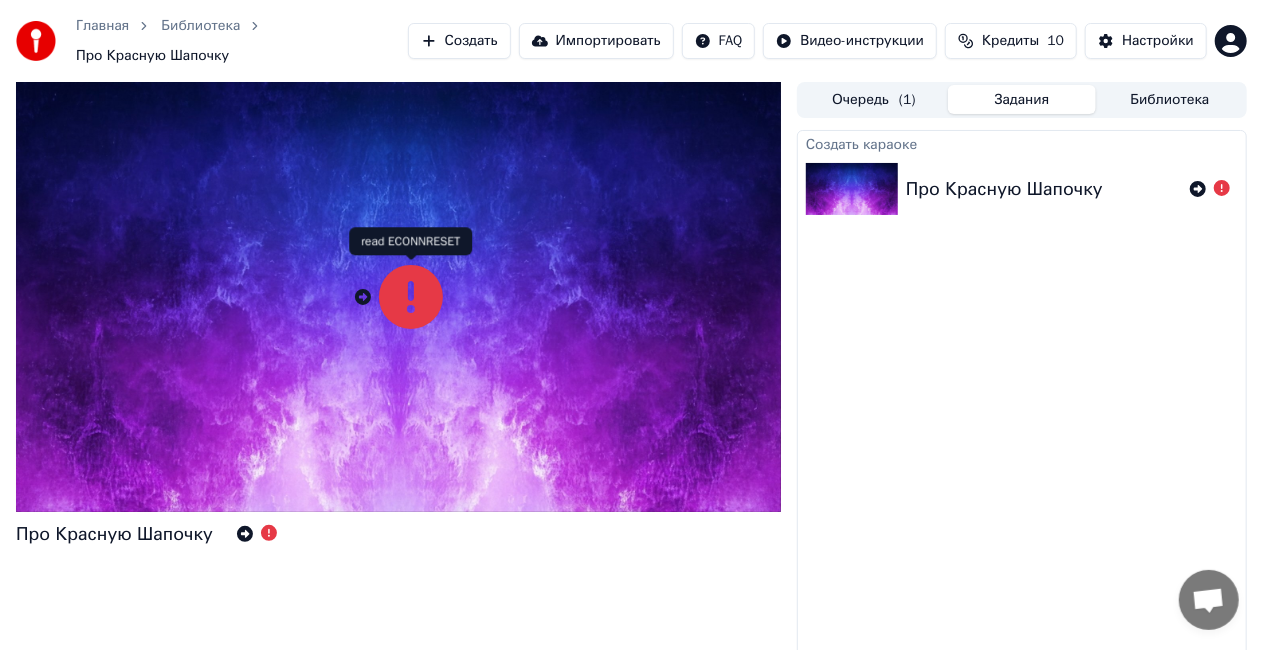 click 